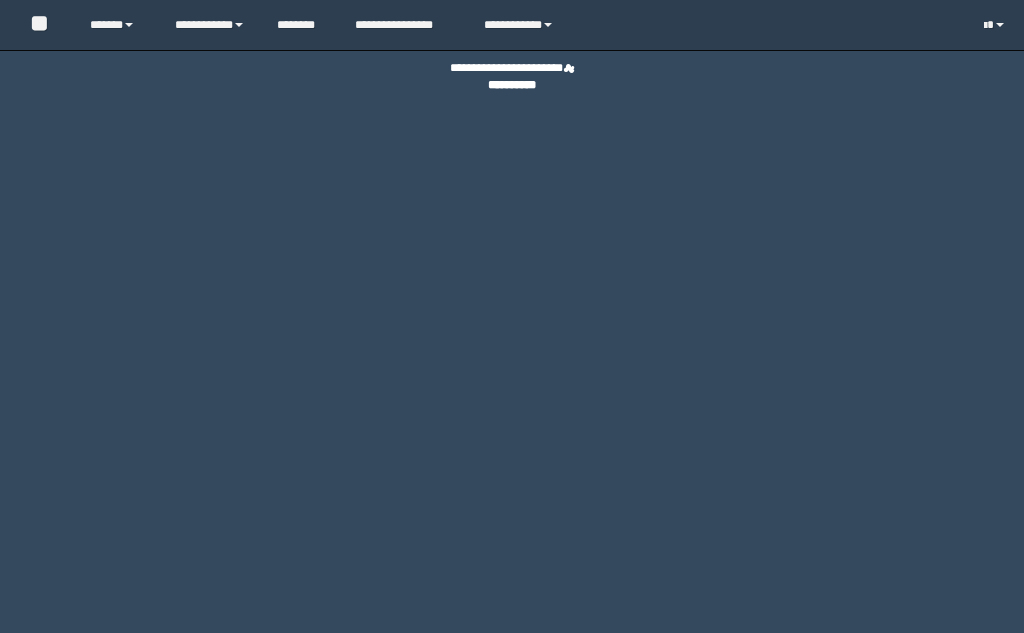 scroll, scrollTop: 0, scrollLeft: 0, axis: both 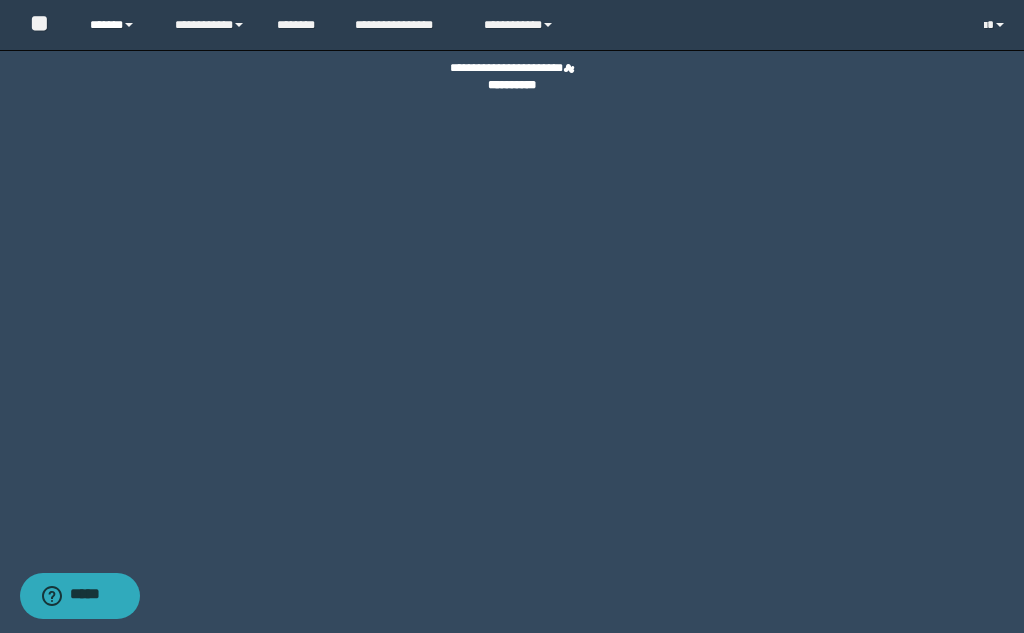 click on "******" at bounding box center [117, 25] 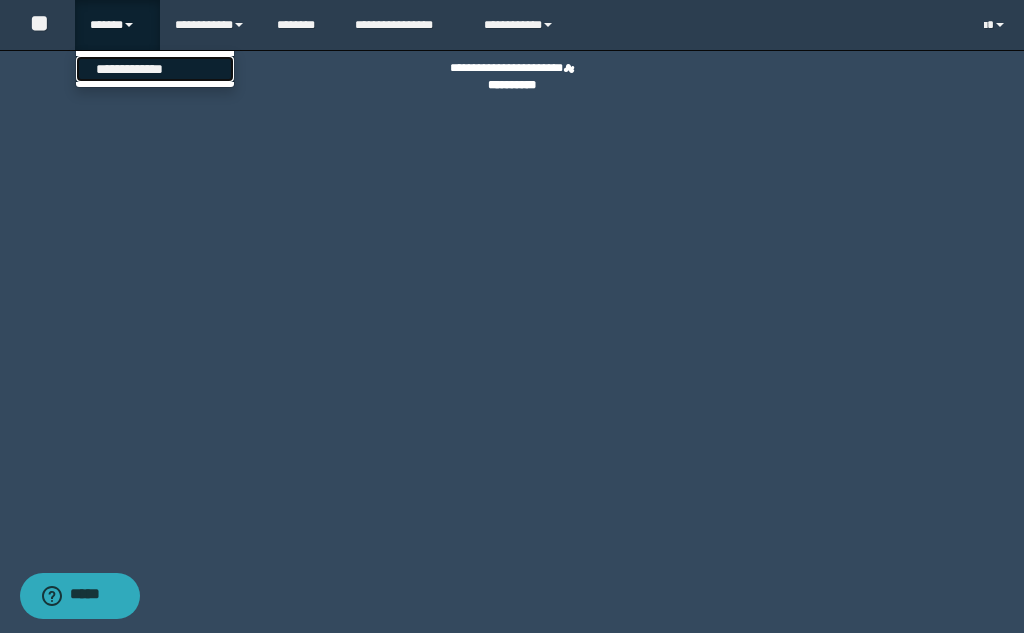 click on "**********" at bounding box center [155, 69] 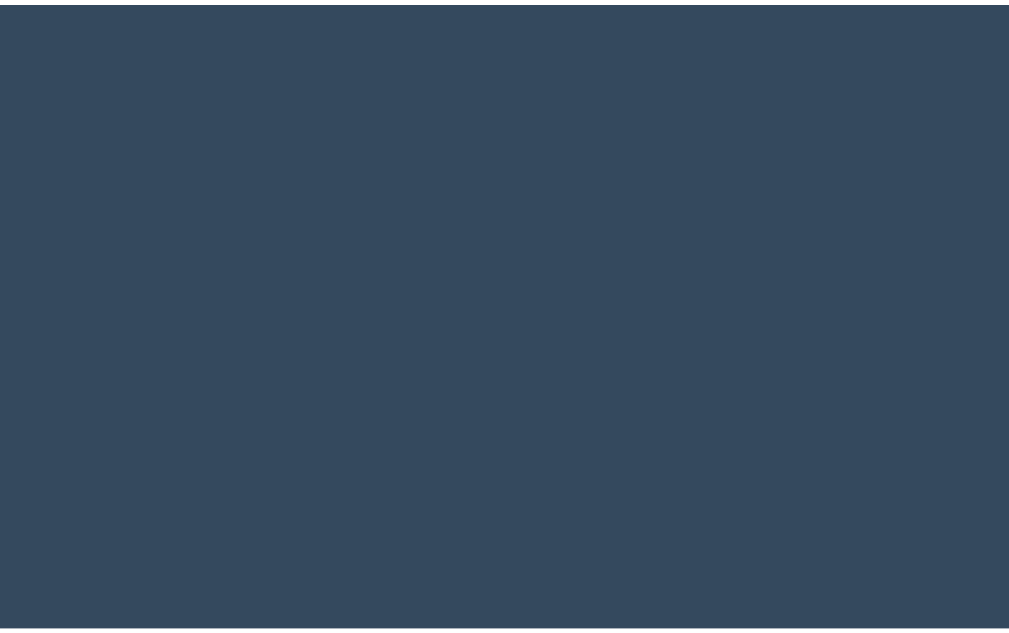 scroll, scrollTop: 0, scrollLeft: 0, axis: both 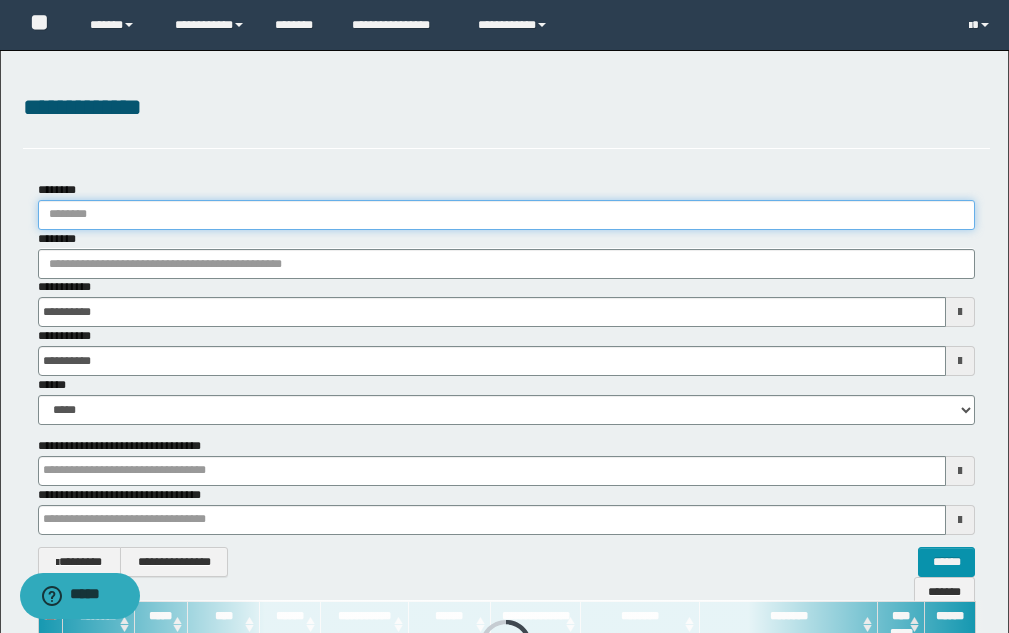 click on "********" at bounding box center [506, 215] 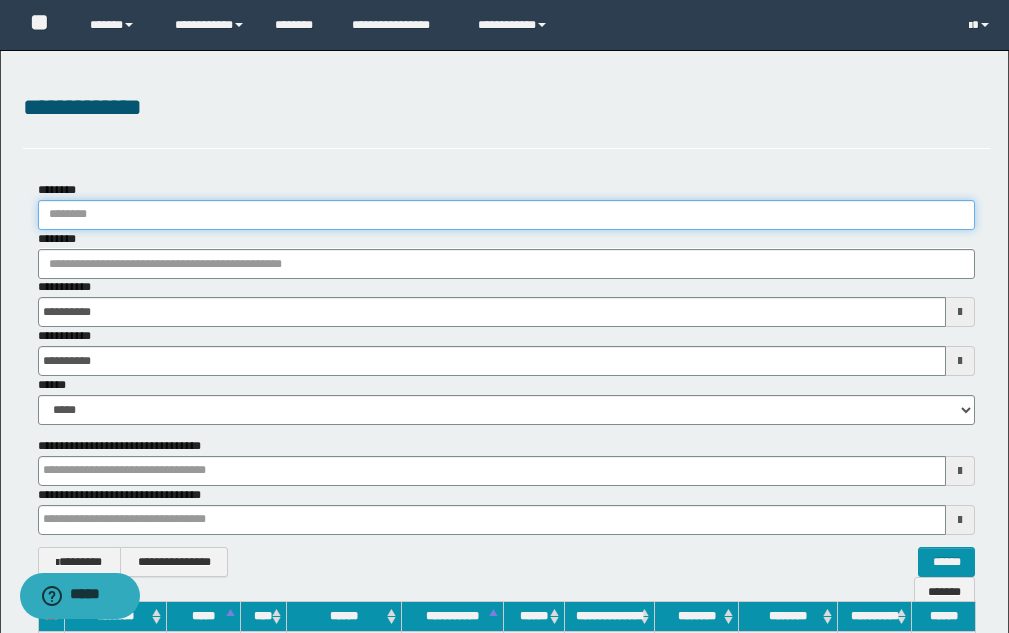 click on "********" at bounding box center (506, 215) 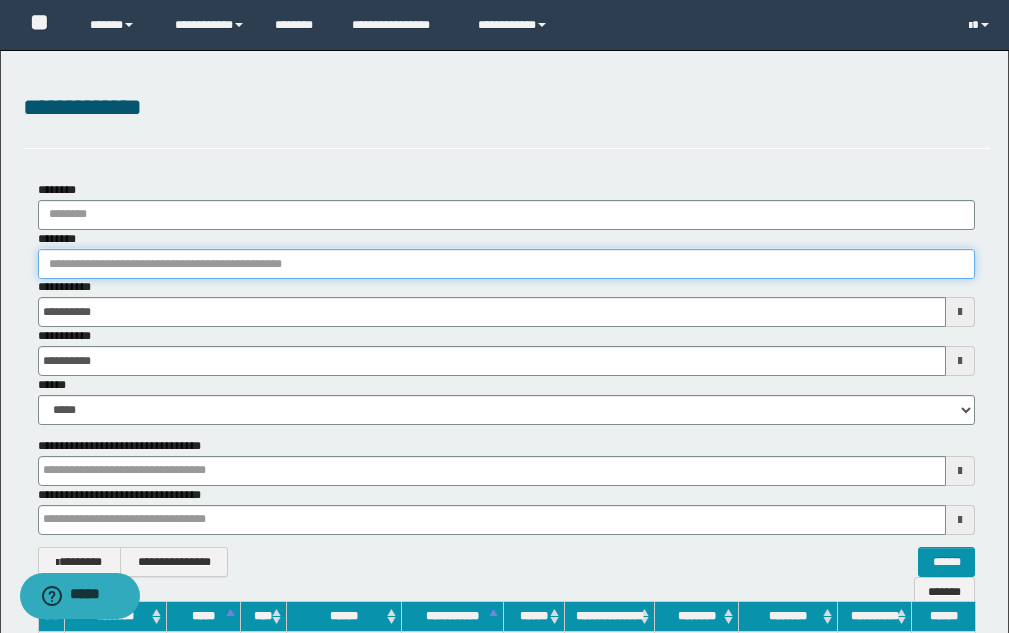 click on "********" at bounding box center (506, 264) 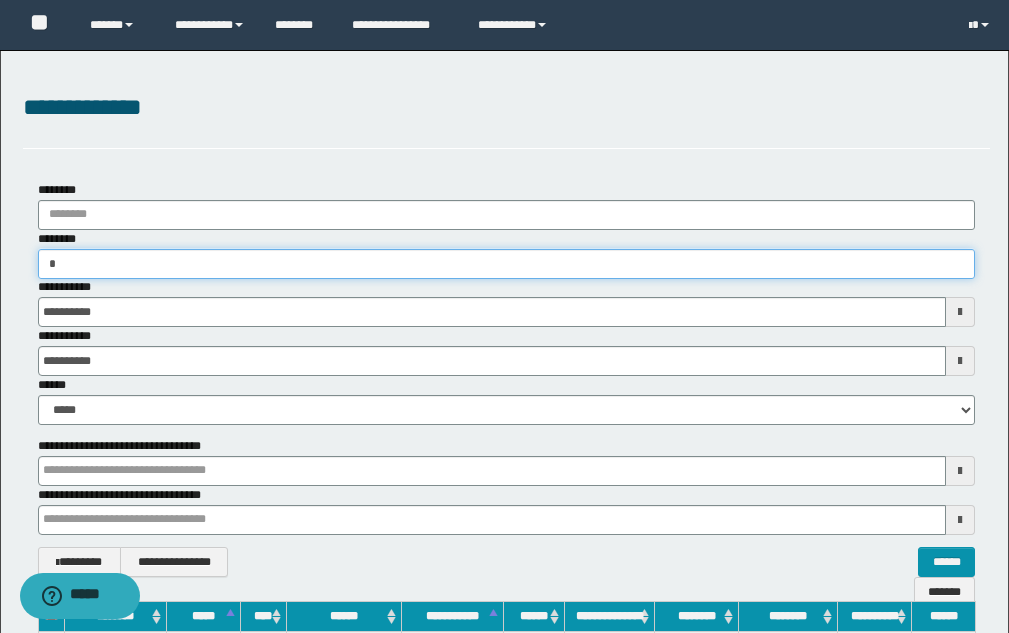 type on "**" 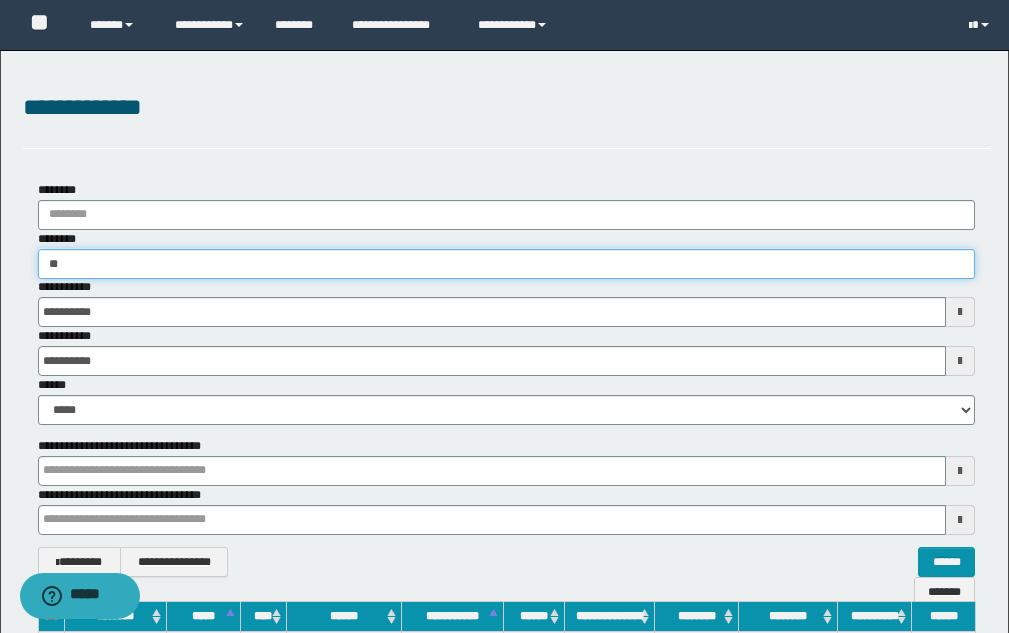 type on "**" 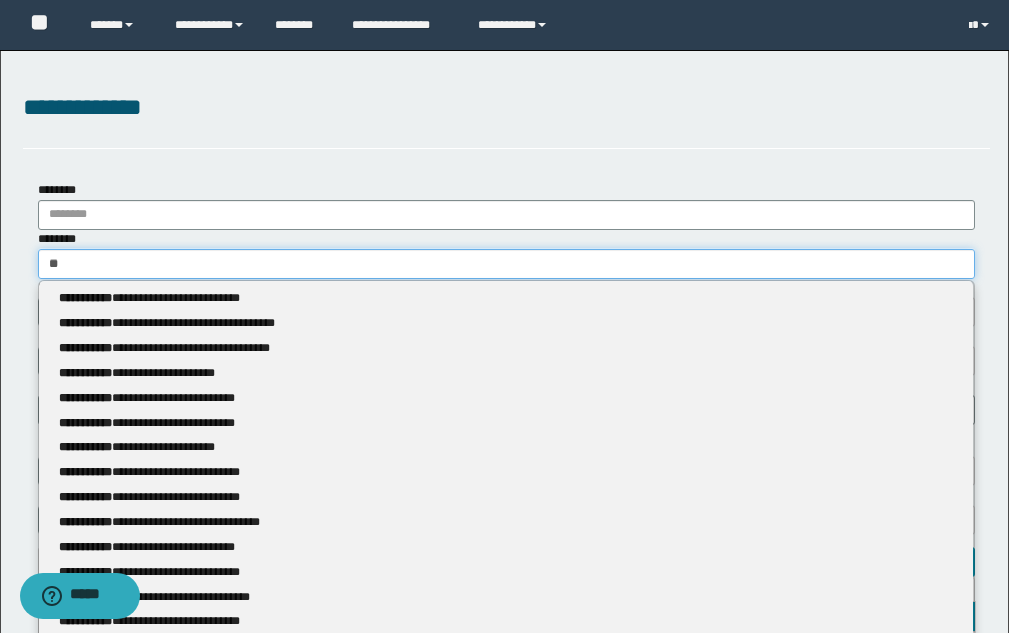 type 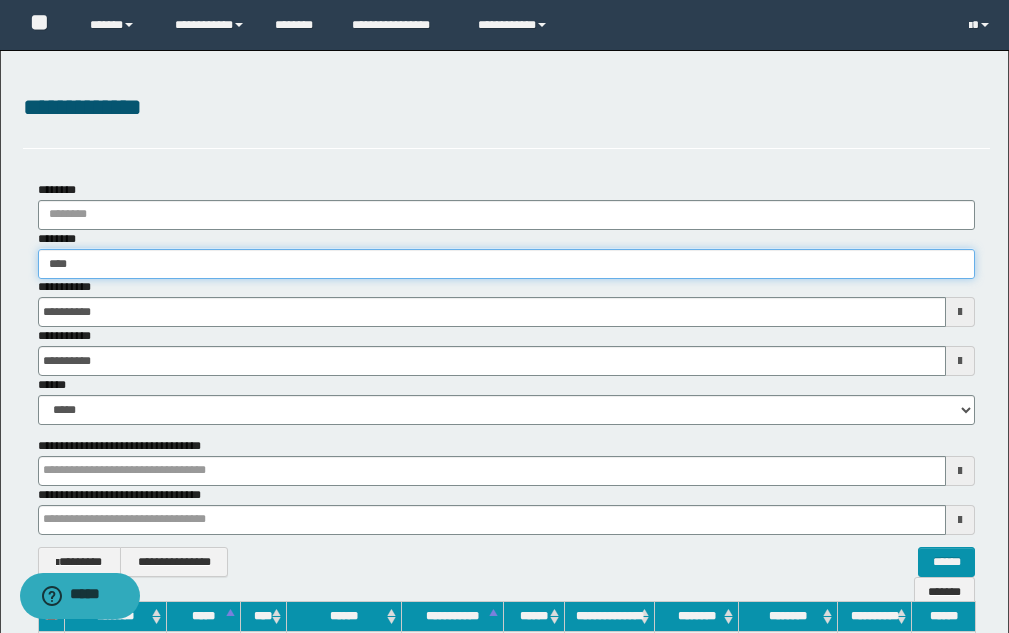 type on "*****" 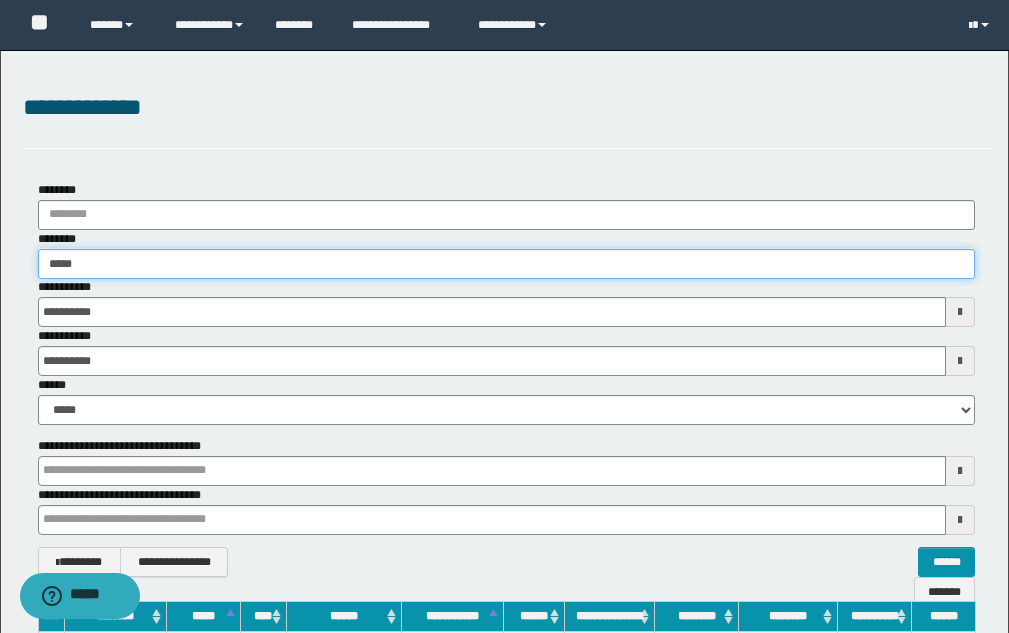 type on "*****" 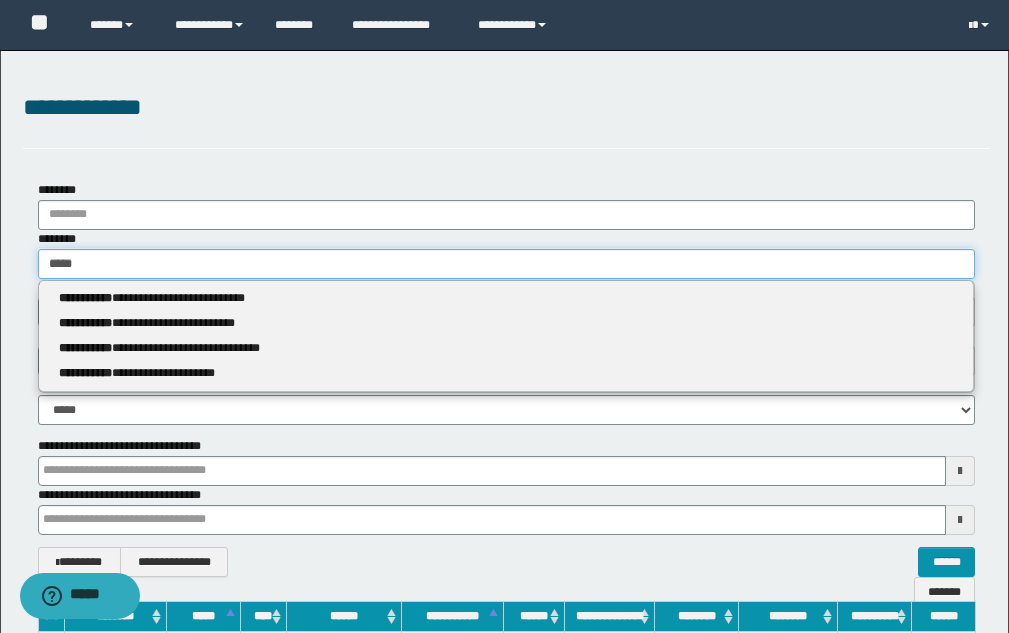 type 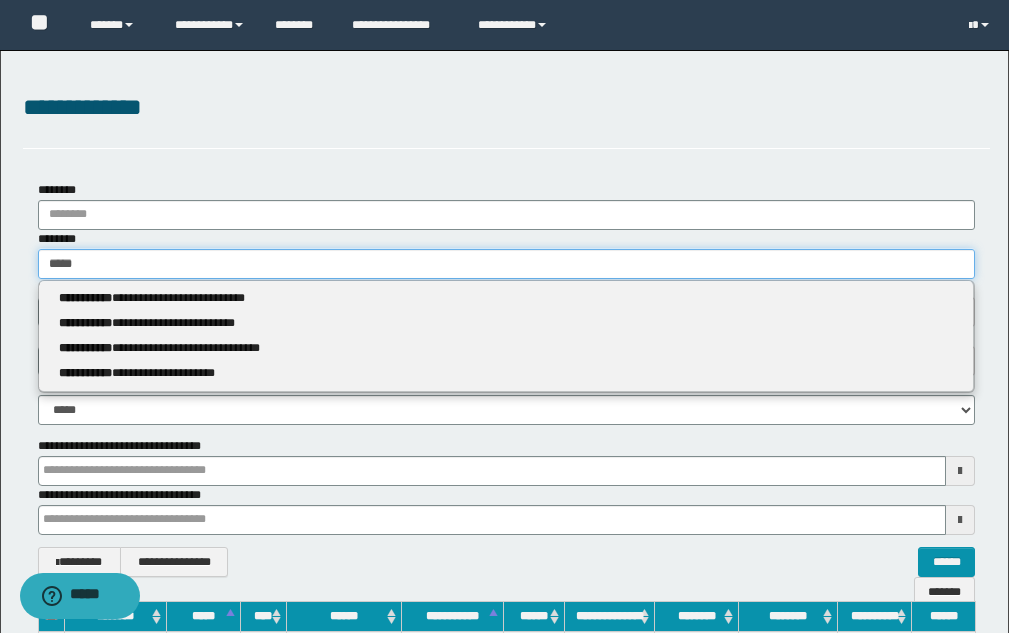 type on "******" 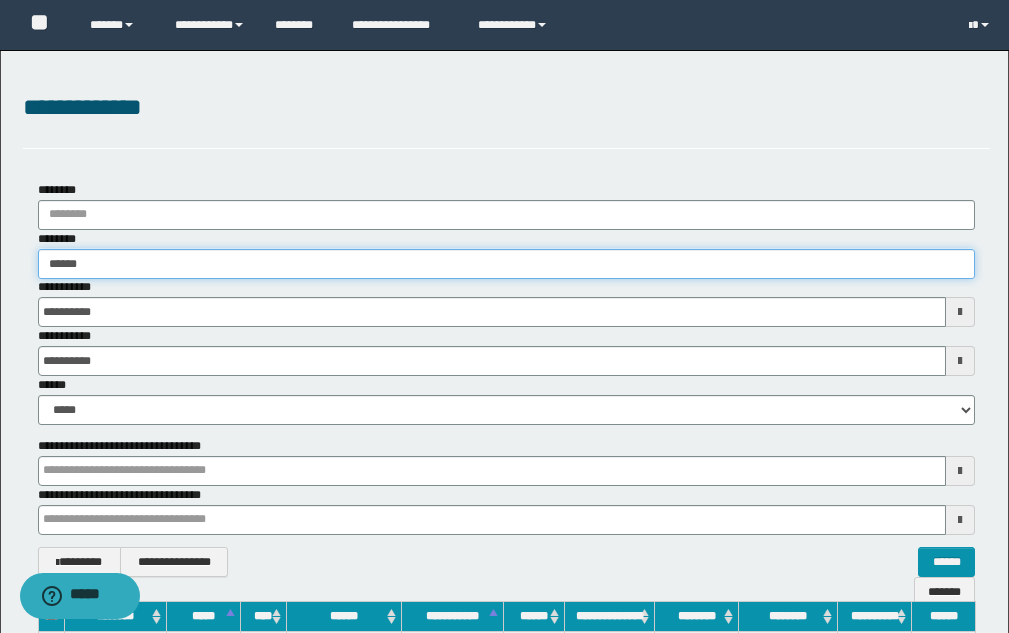 type on "******" 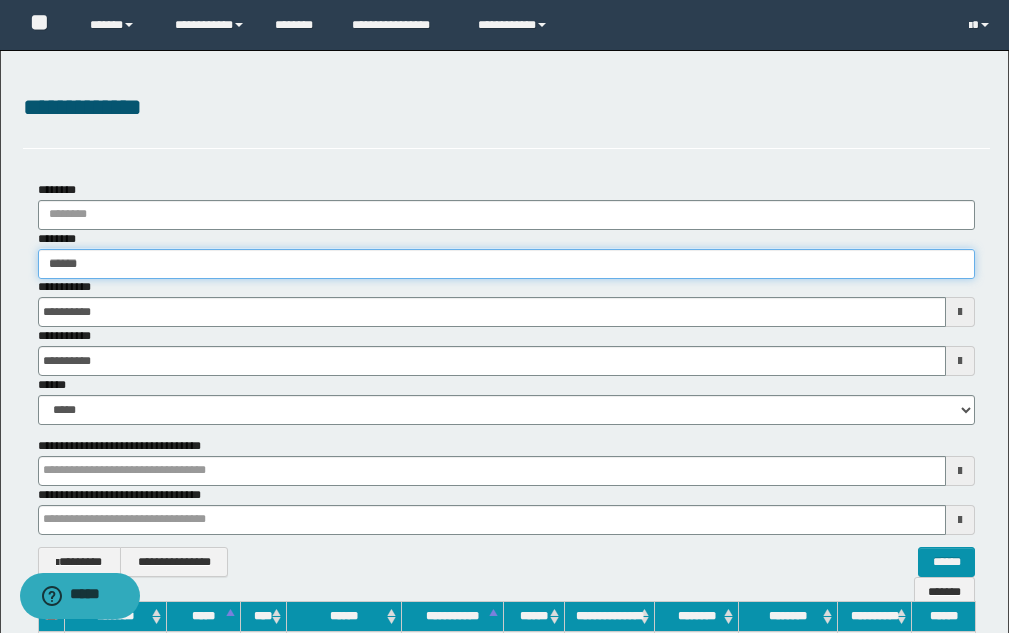 type 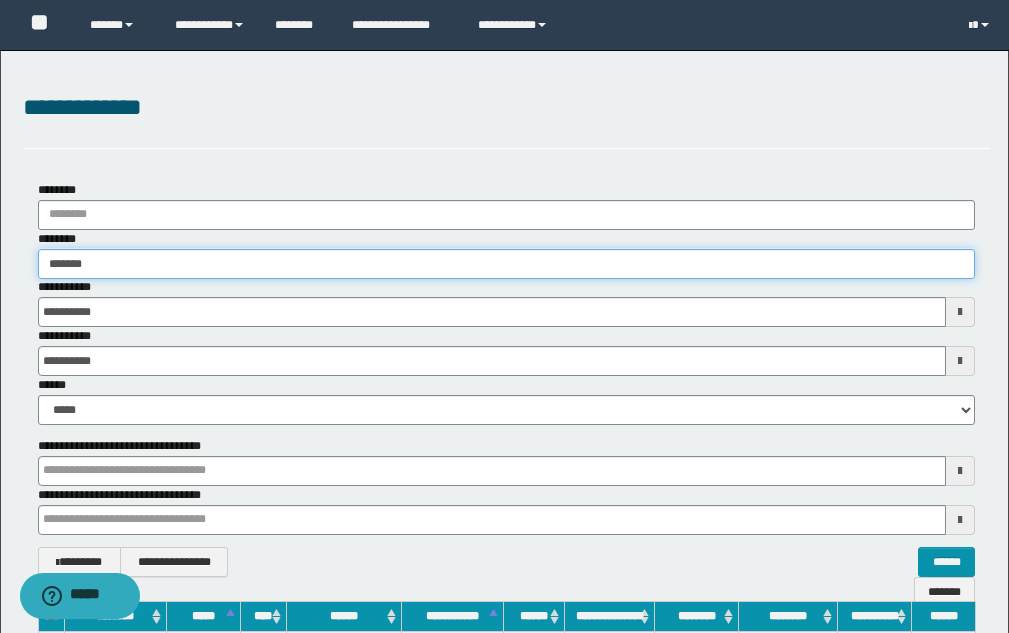 type on "********" 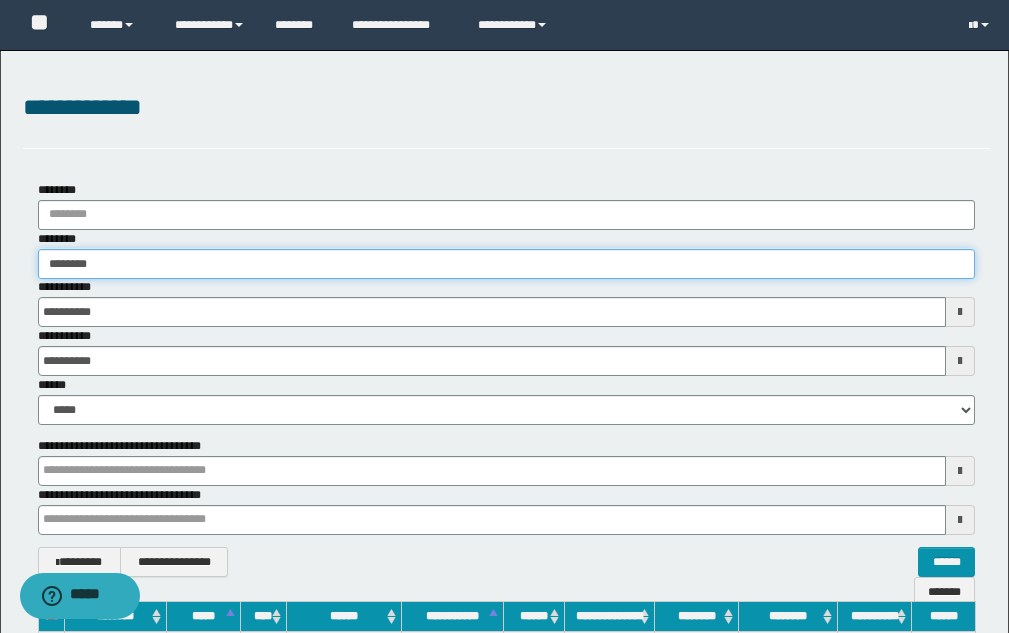 type on "********" 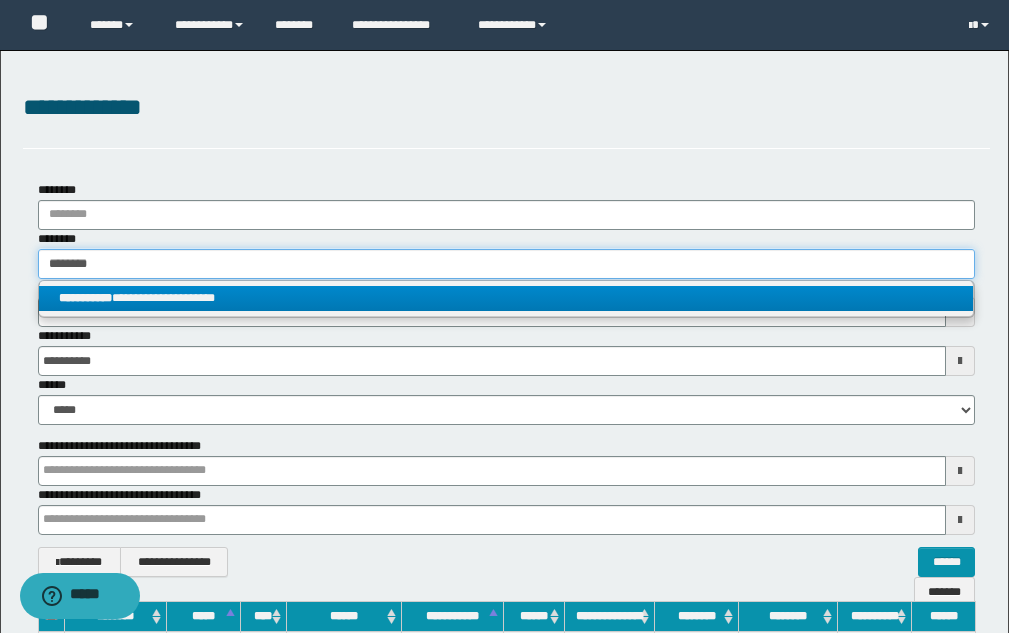 type on "********" 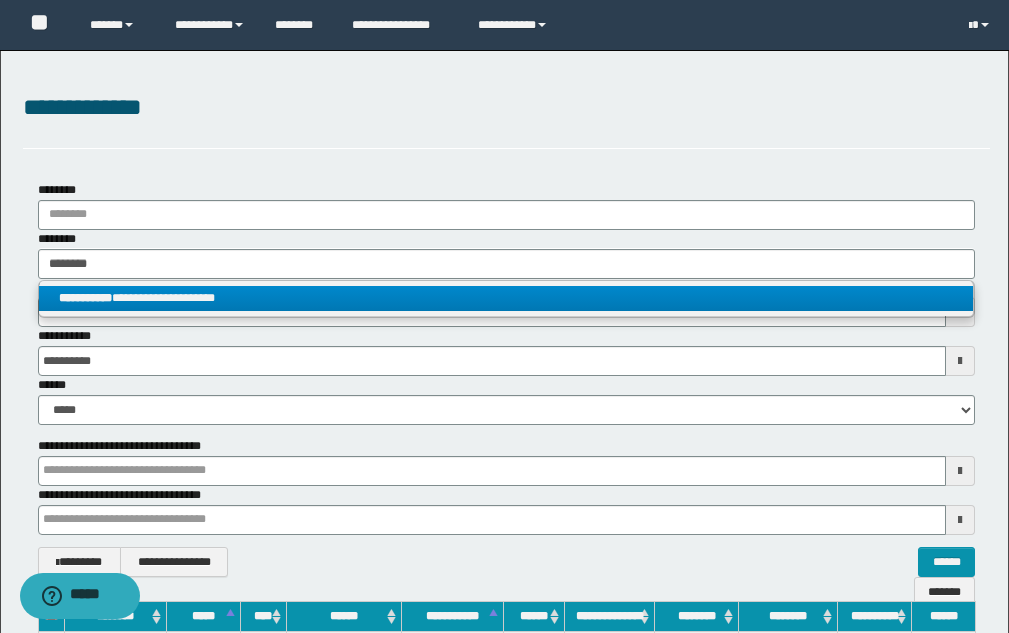 click on "**********" at bounding box center (85, 298) 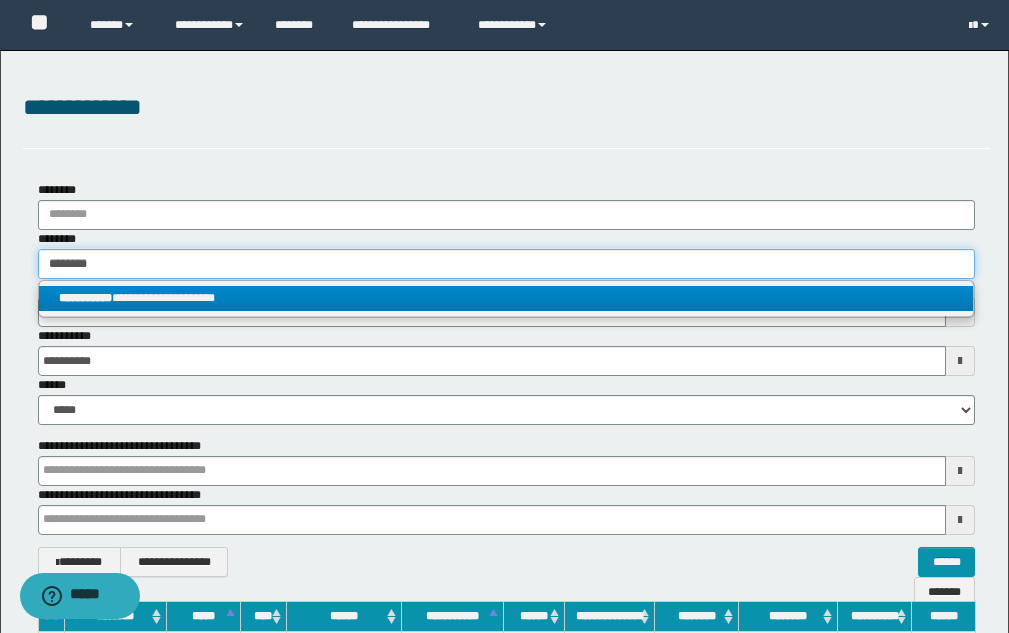 type 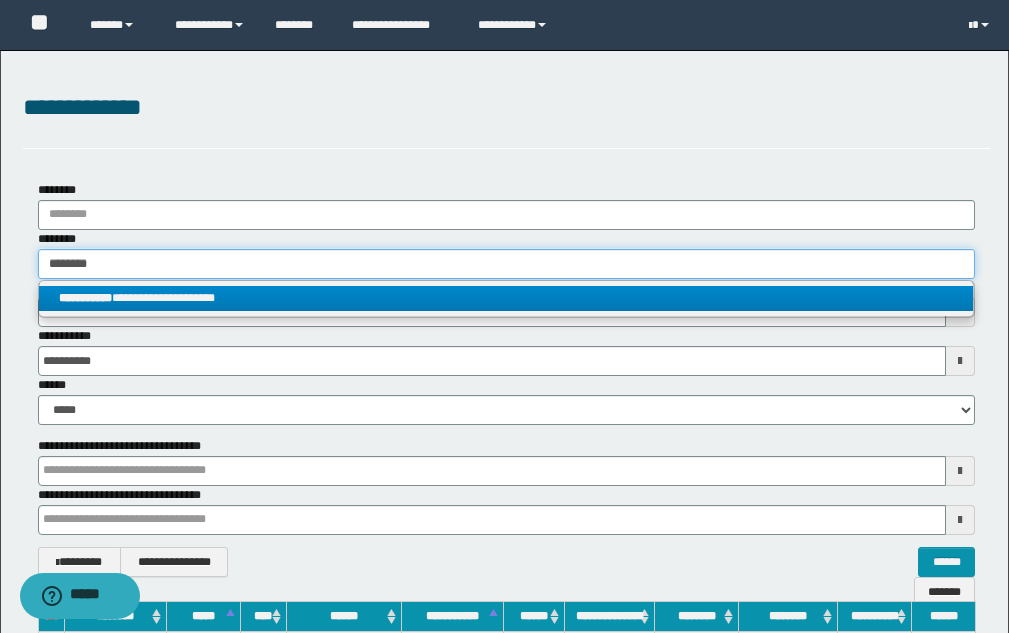 type on "**********" 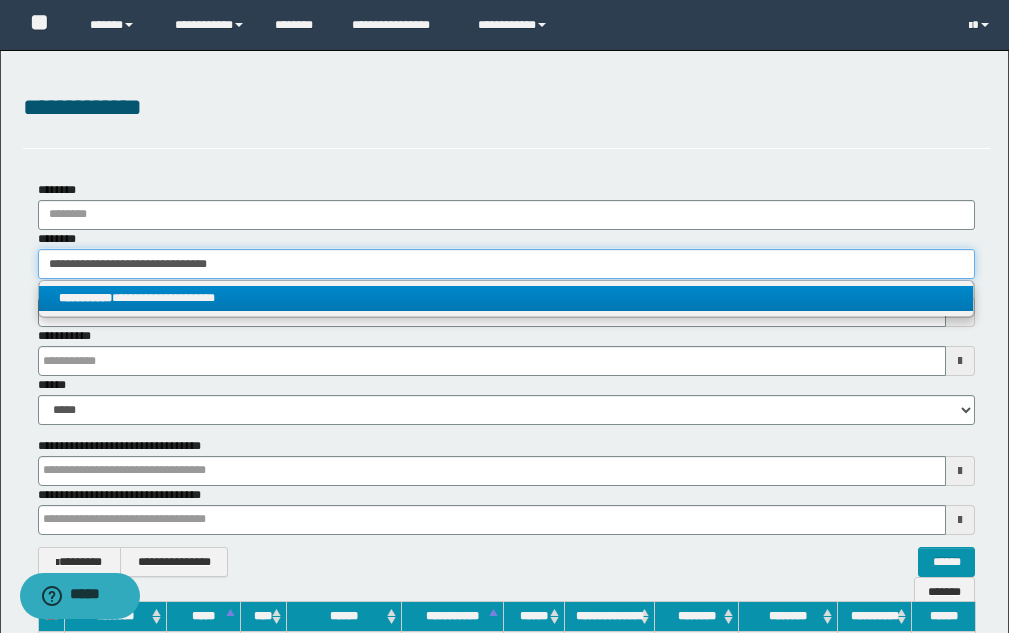 type 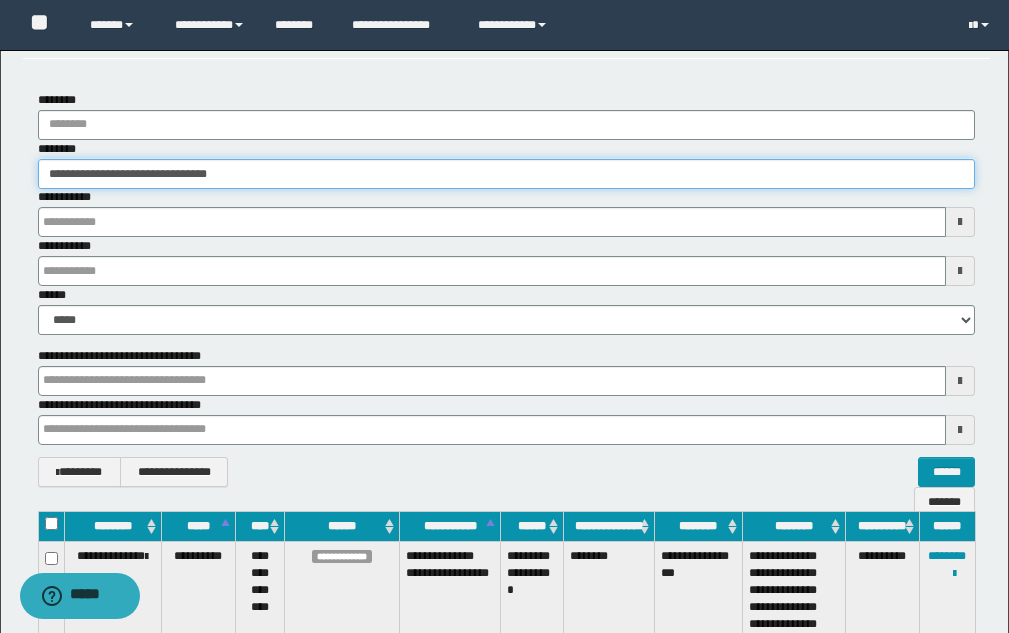 scroll, scrollTop: 273, scrollLeft: 0, axis: vertical 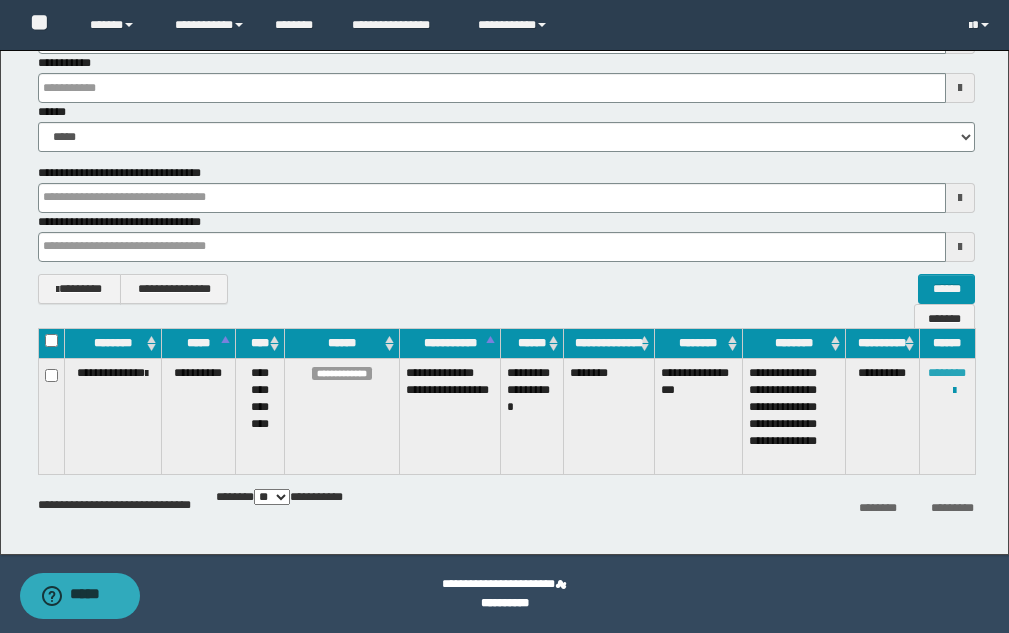 click on "********" at bounding box center [947, 373] 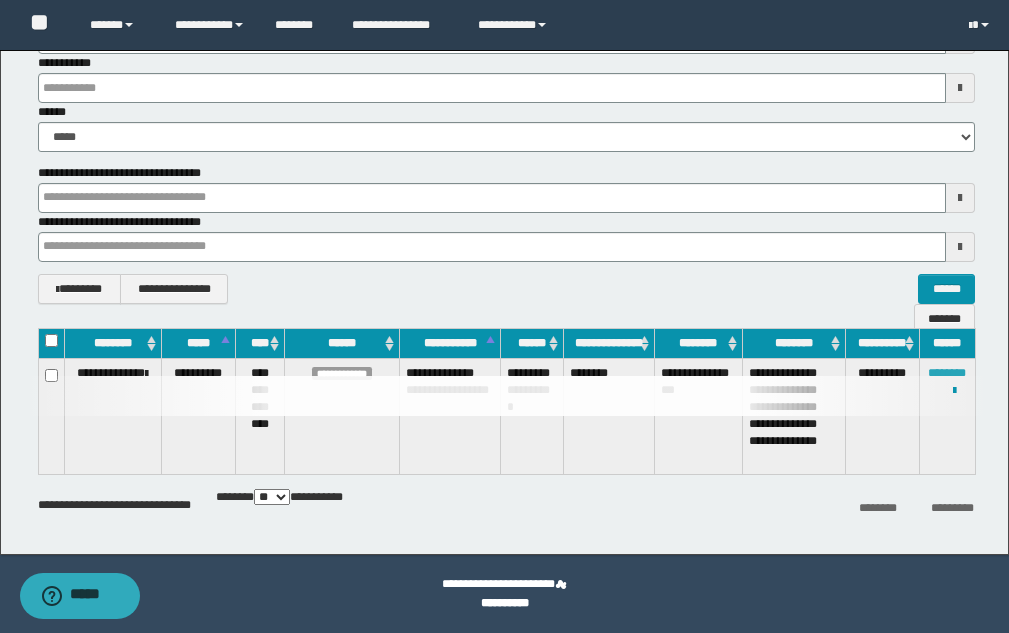 type 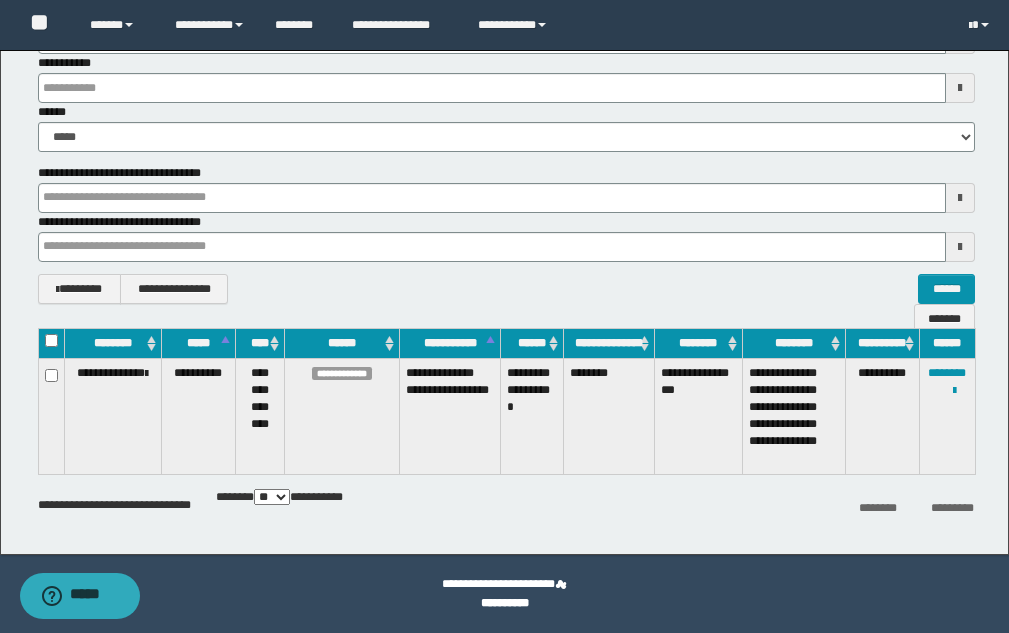 type 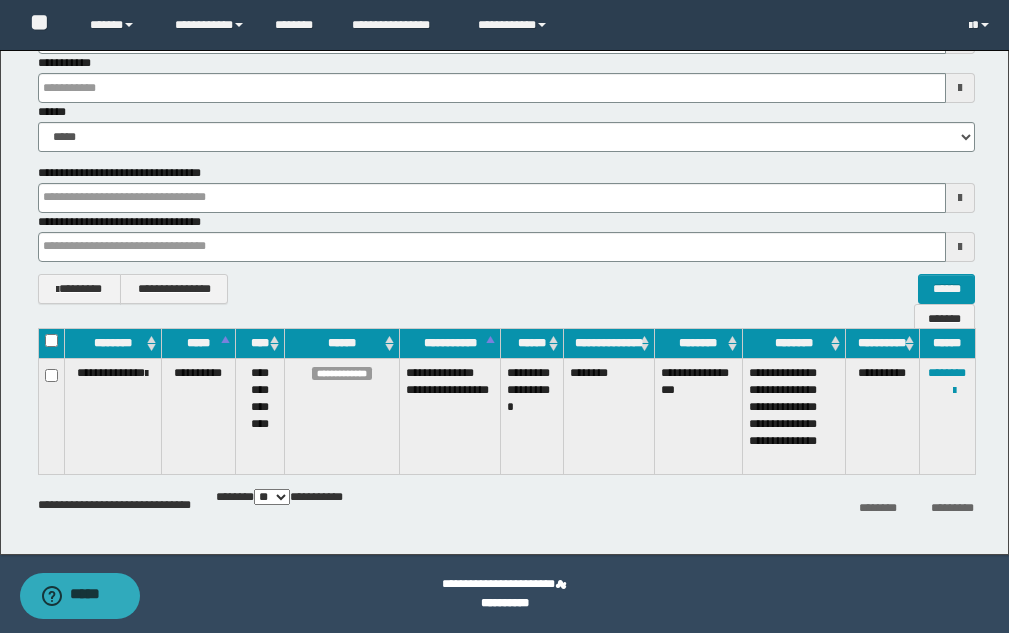 type 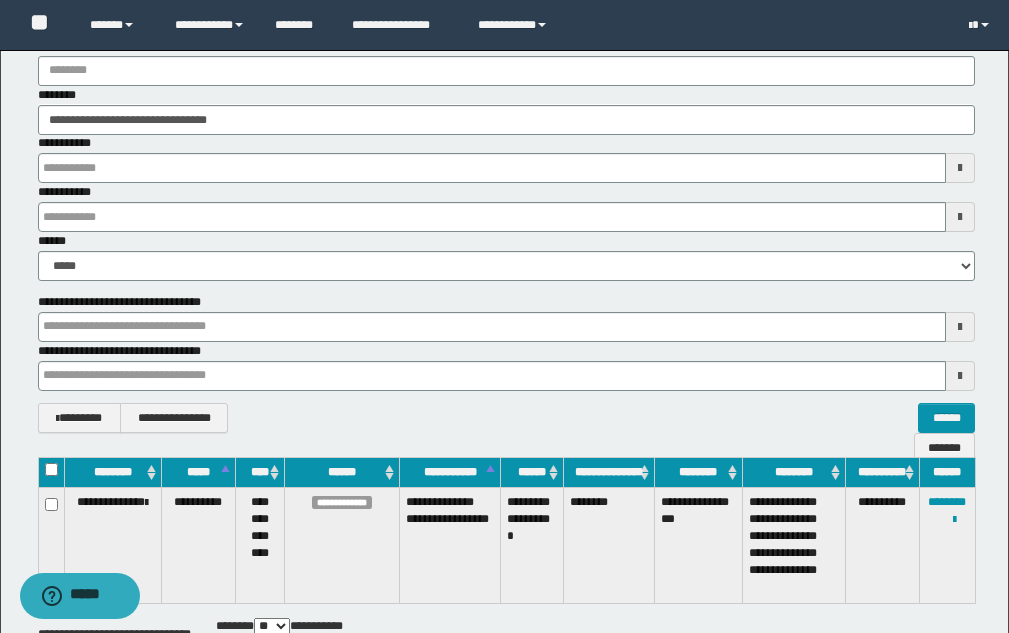 scroll, scrollTop: 0, scrollLeft: 0, axis: both 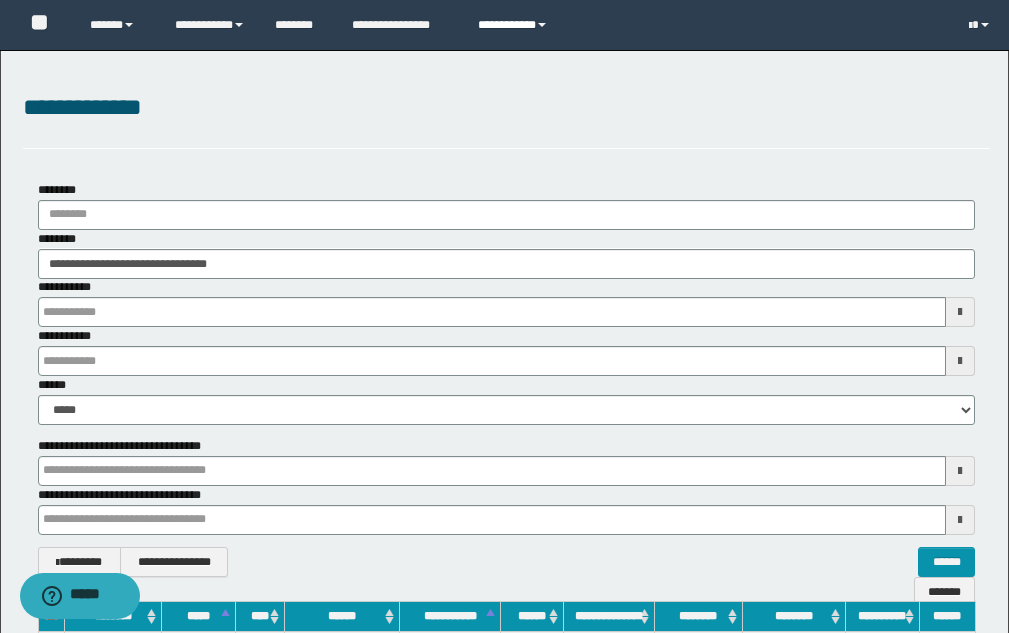 type 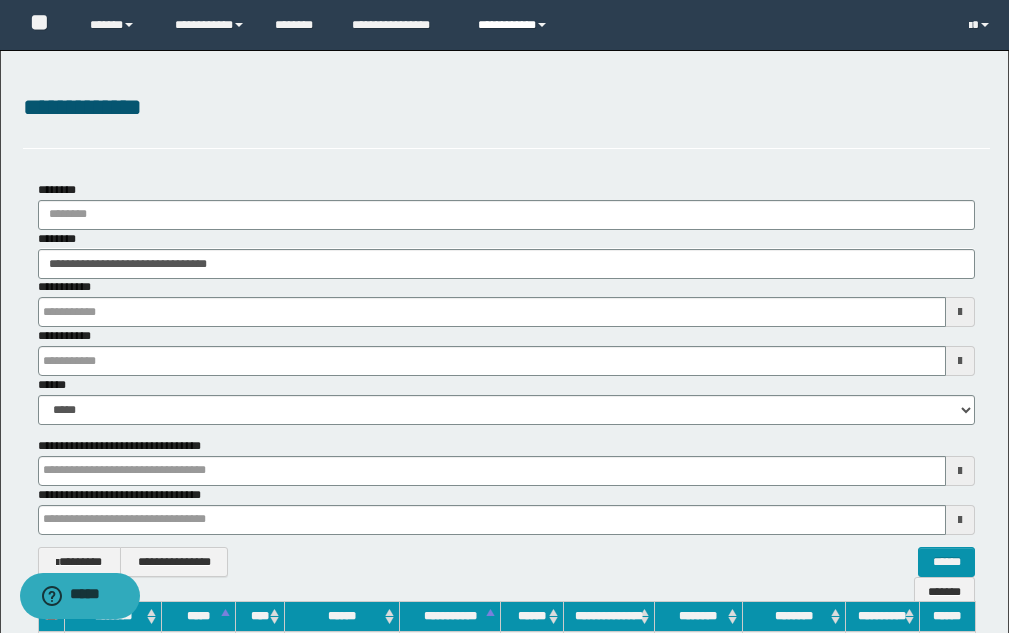 type 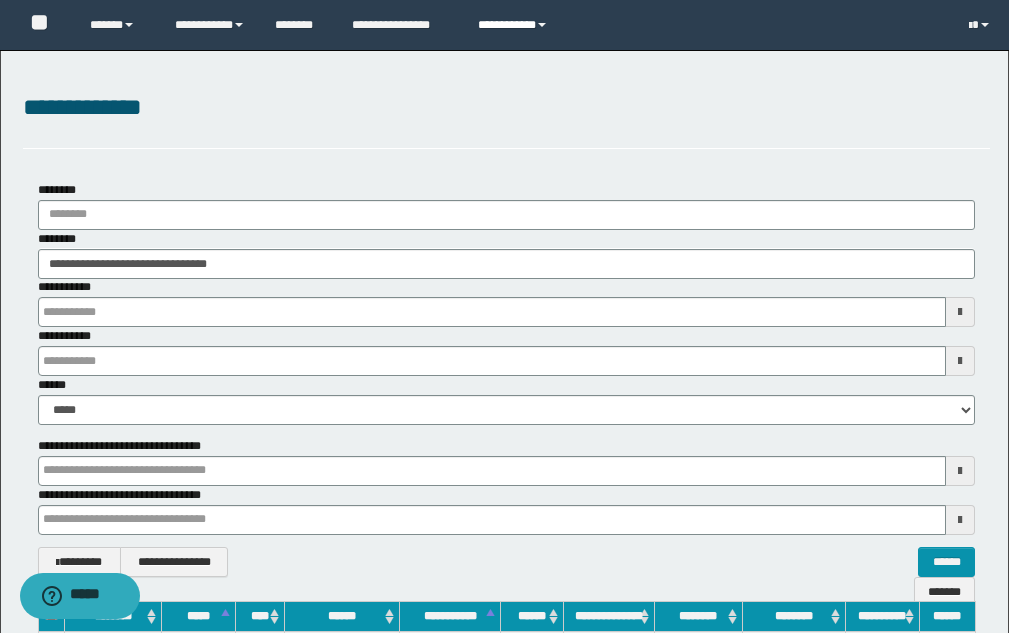 type 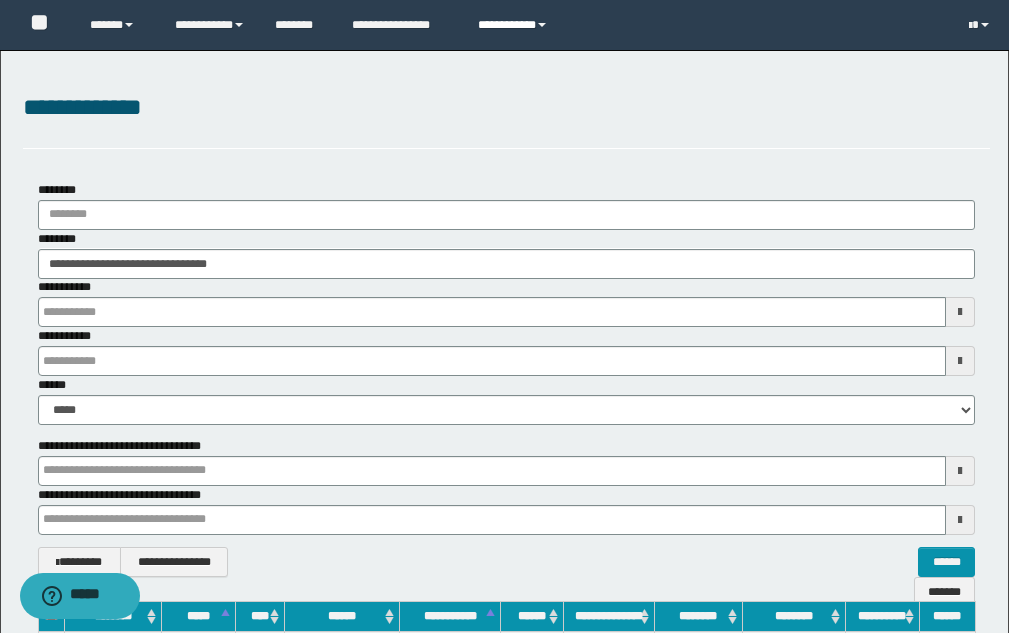 type 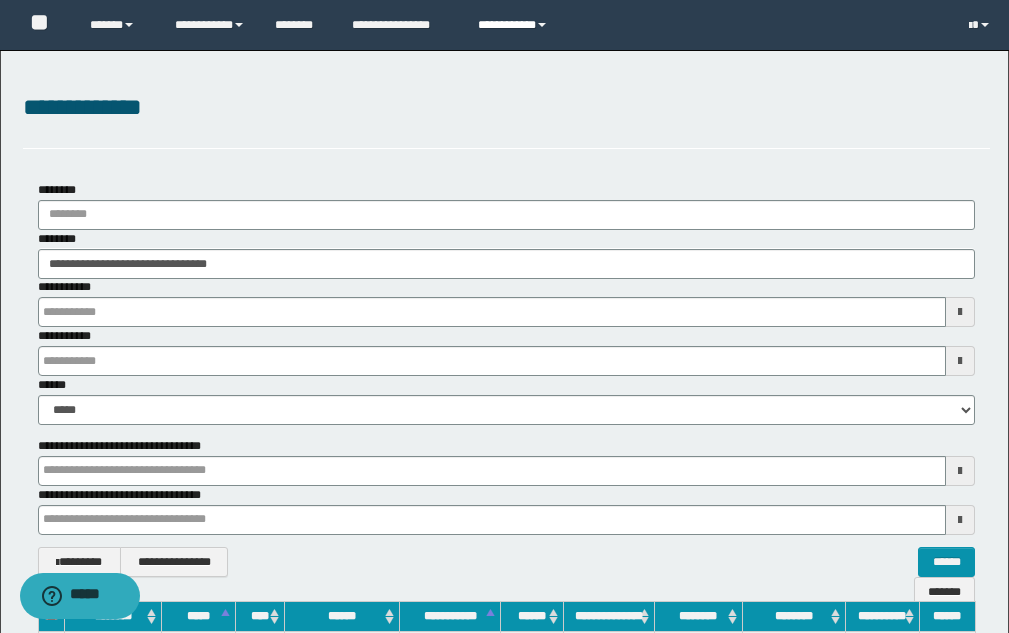 type 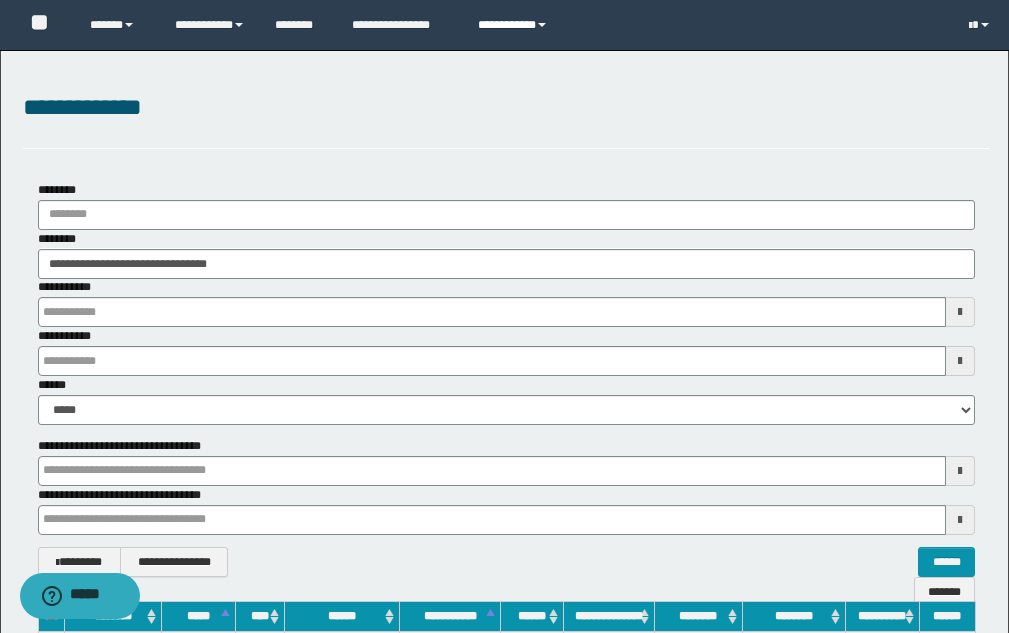 type 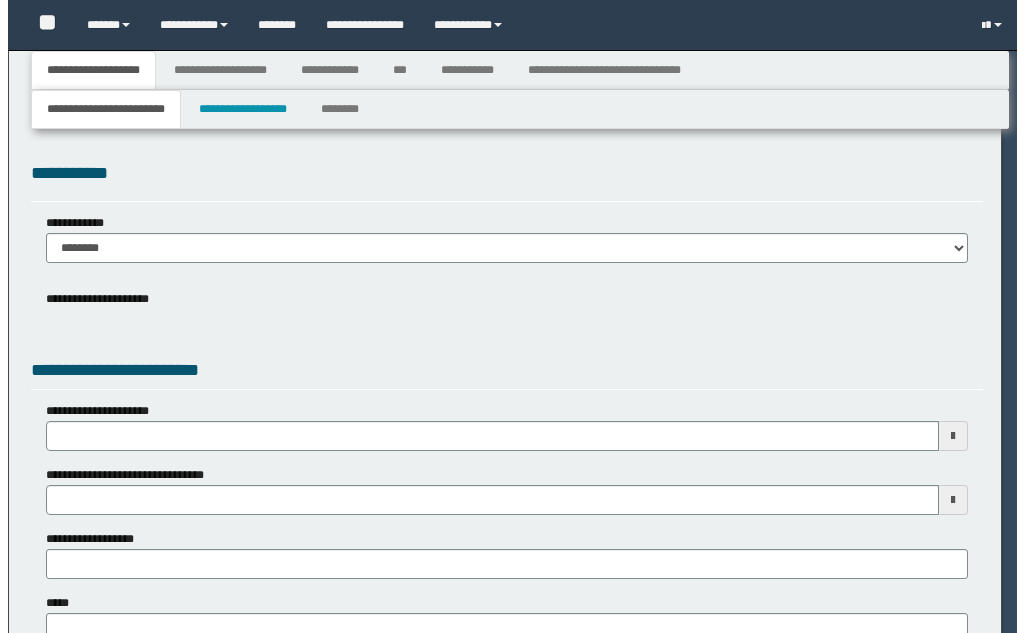 scroll, scrollTop: 0, scrollLeft: 0, axis: both 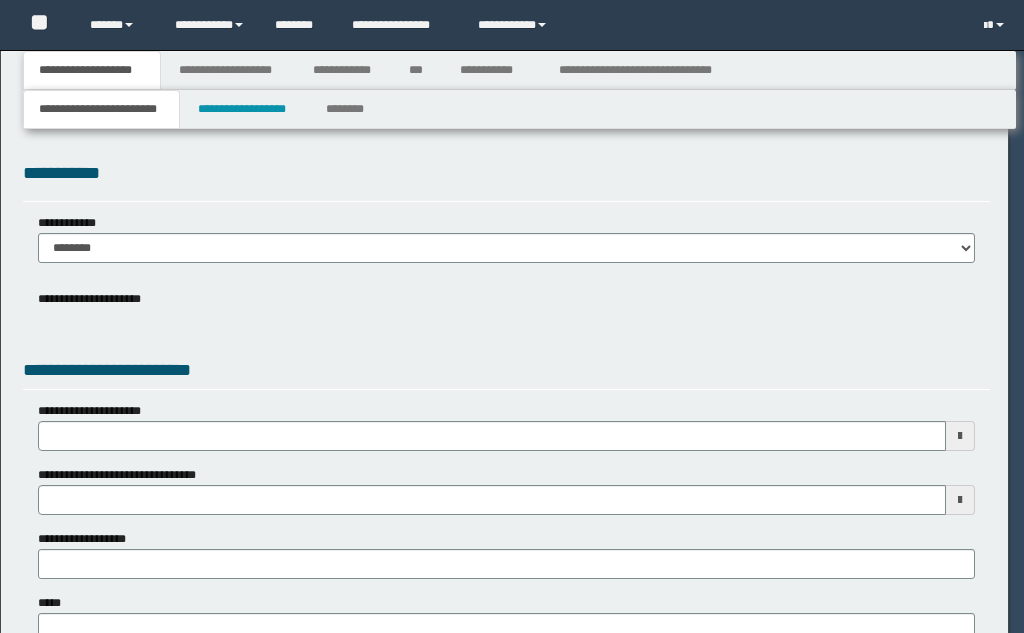 select on "*" 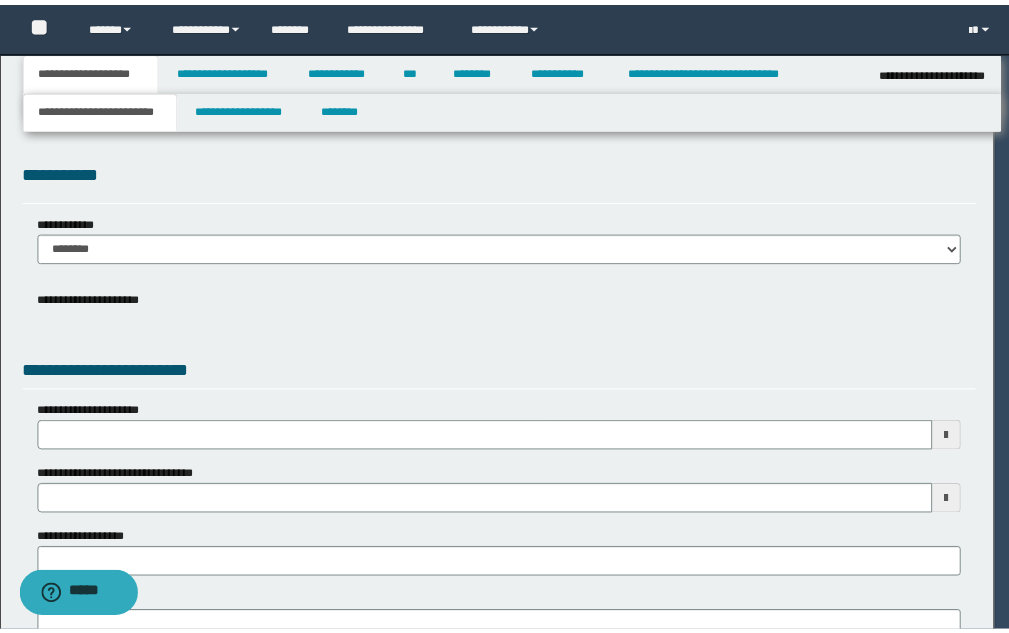 scroll, scrollTop: 0, scrollLeft: 0, axis: both 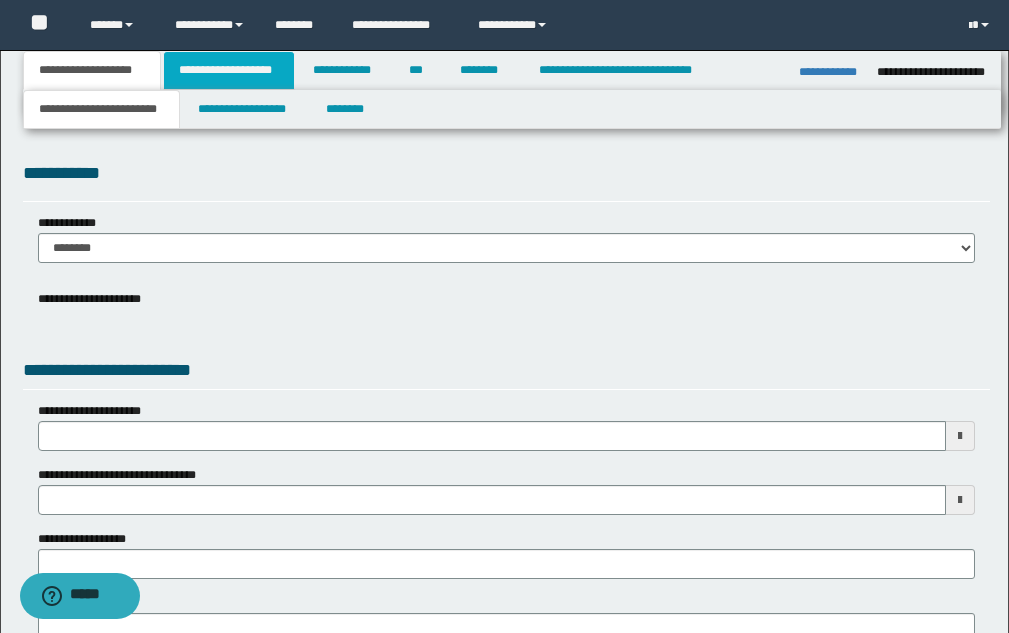 click on "**********" at bounding box center (229, 70) 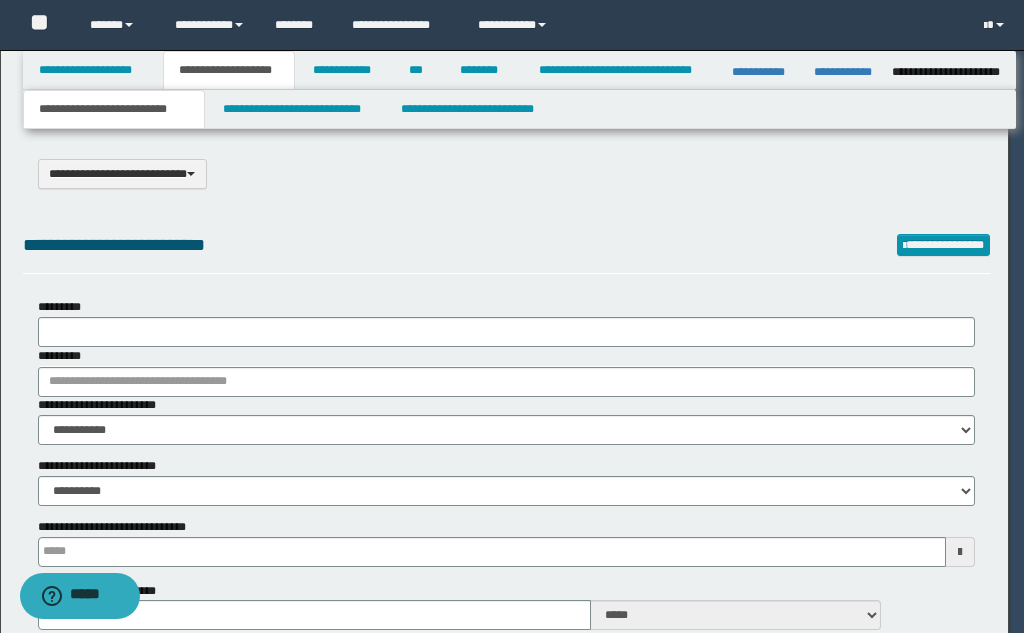 select on "*" 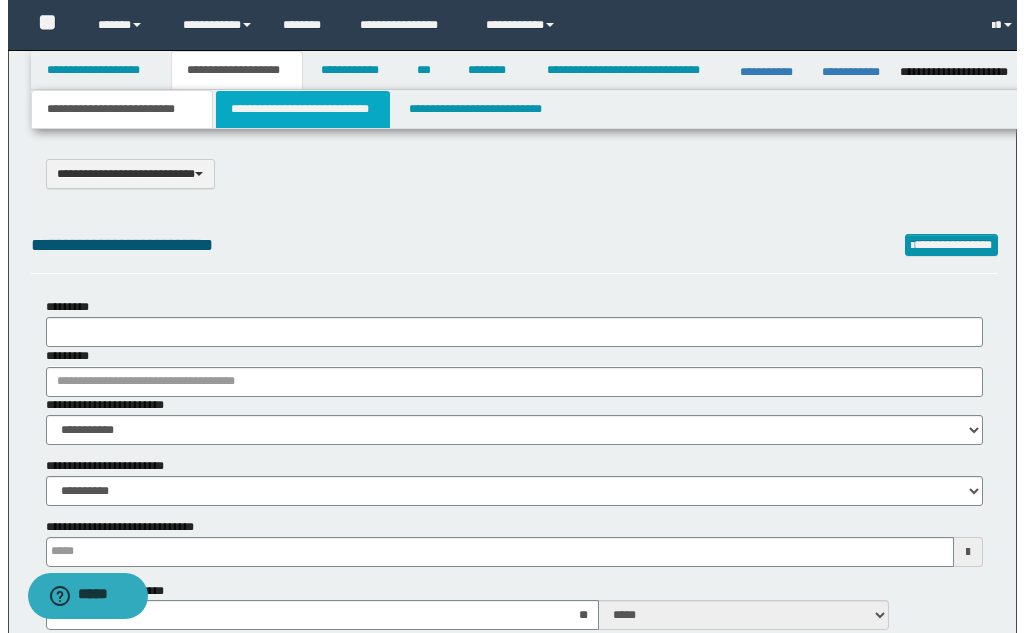scroll, scrollTop: 0, scrollLeft: 0, axis: both 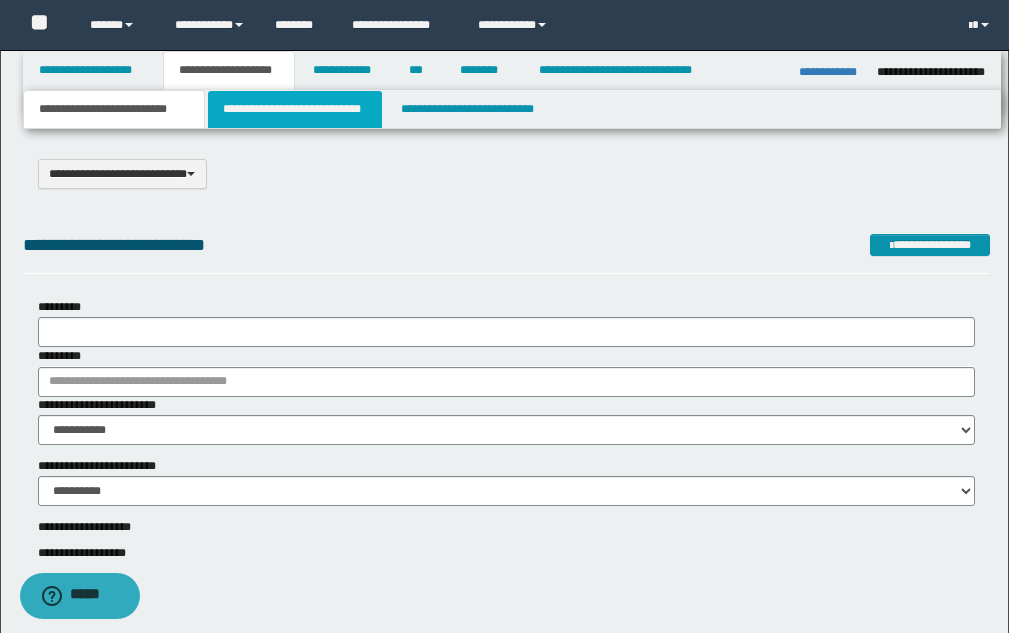 click on "**********" at bounding box center (295, 109) 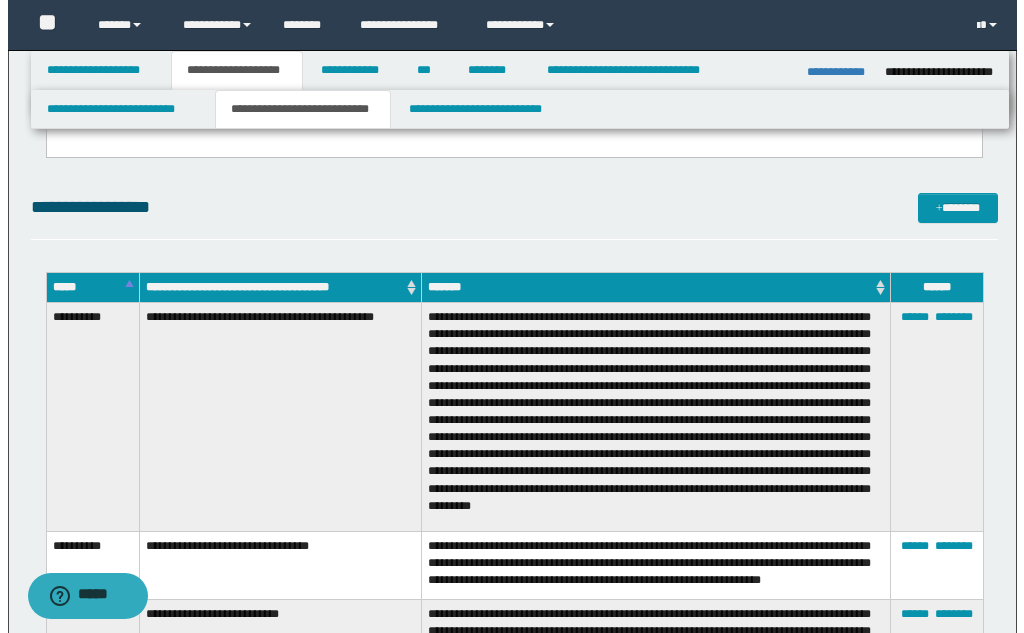scroll, scrollTop: 0, scrollLeft: 0, axis: both 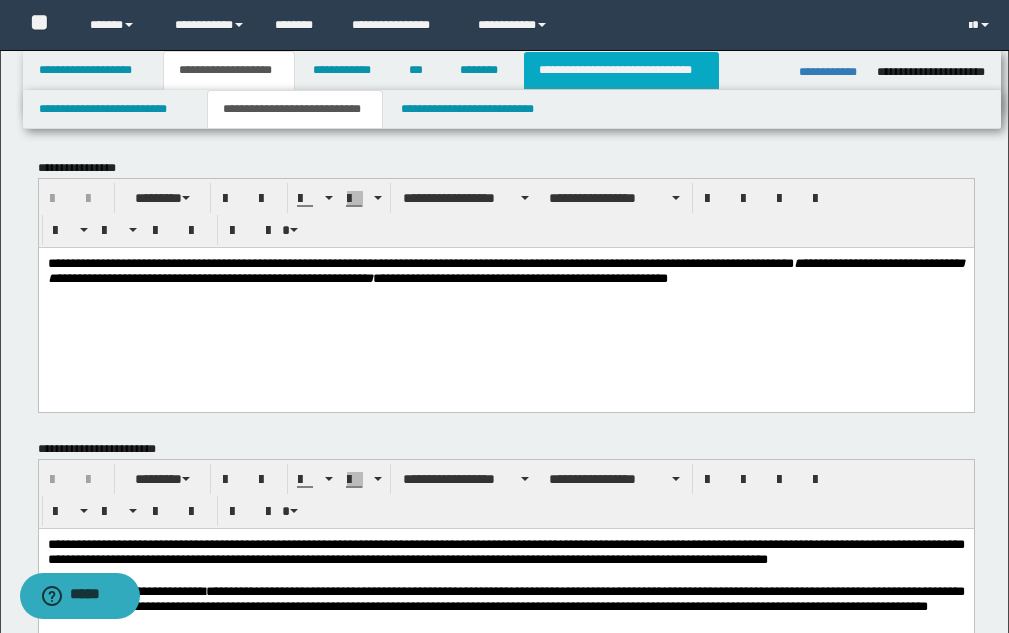 click on "**********" at bounding box center [621, 70] 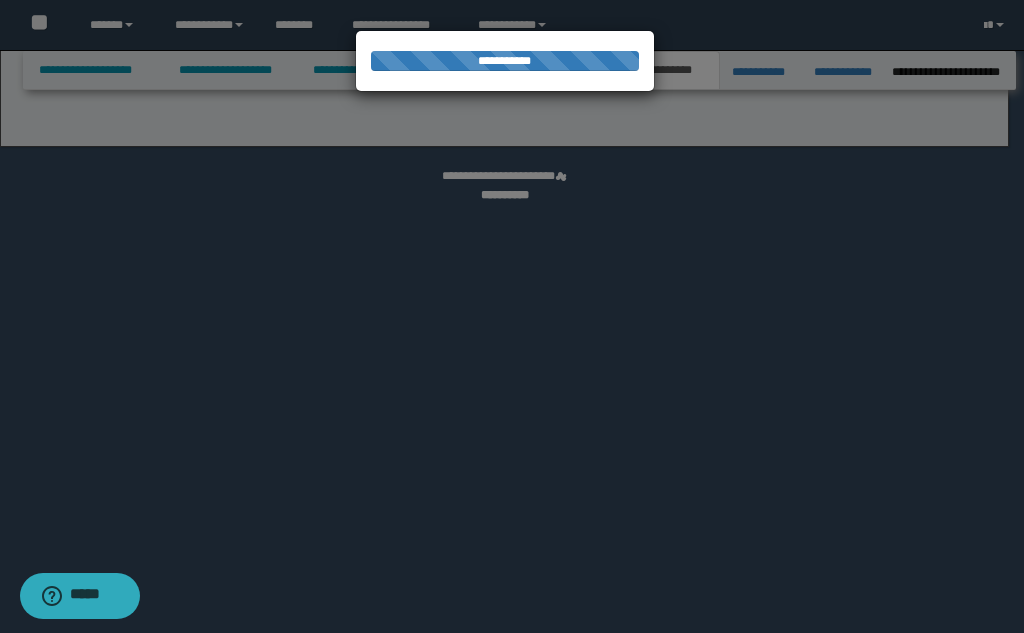 select on "*" 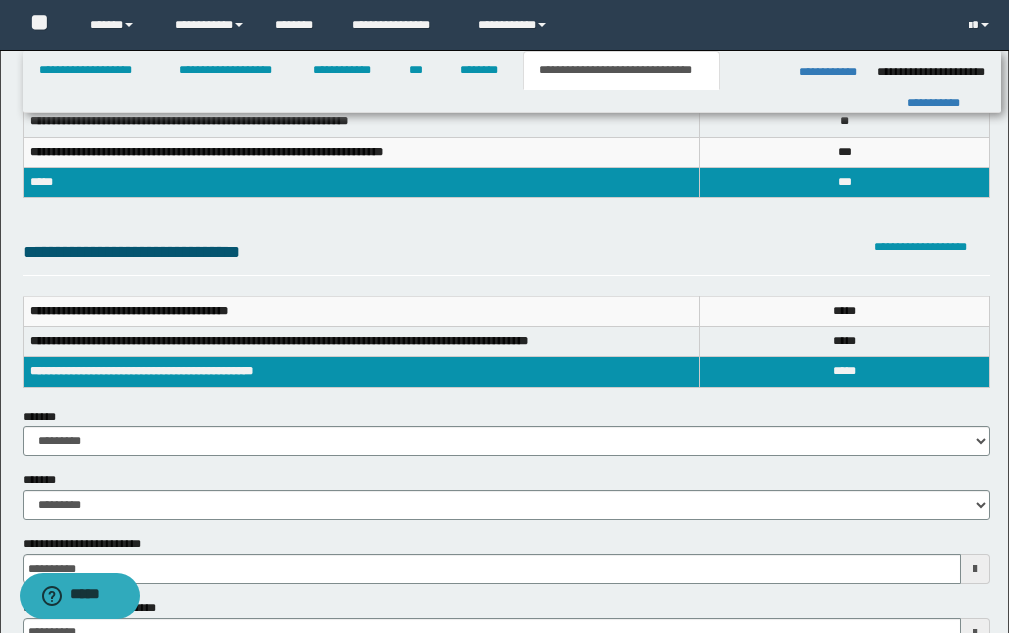 scroll, scrollTop: 100, scrollLeft: 0, axis: vertical 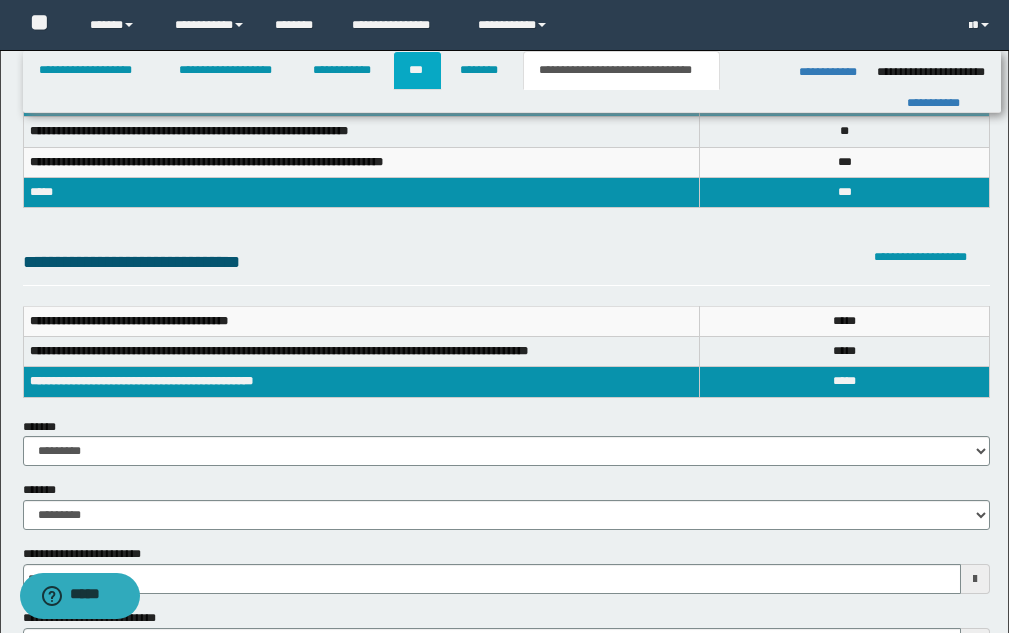 click on "***" at bounding box center [417, 70] 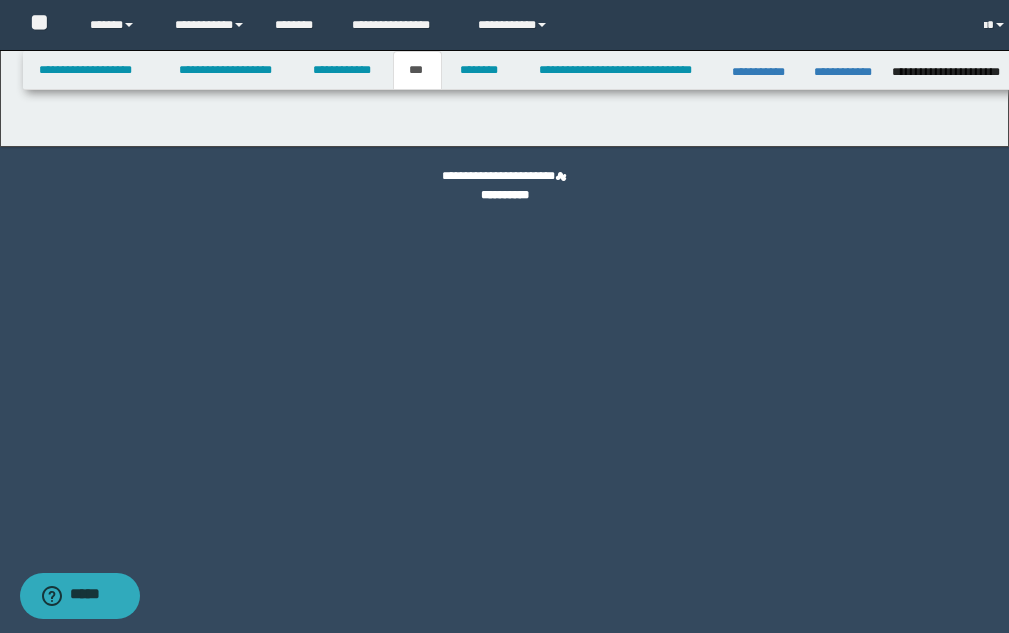 scroll, scrollTop: 0, scrollLeft: 0, axis: both 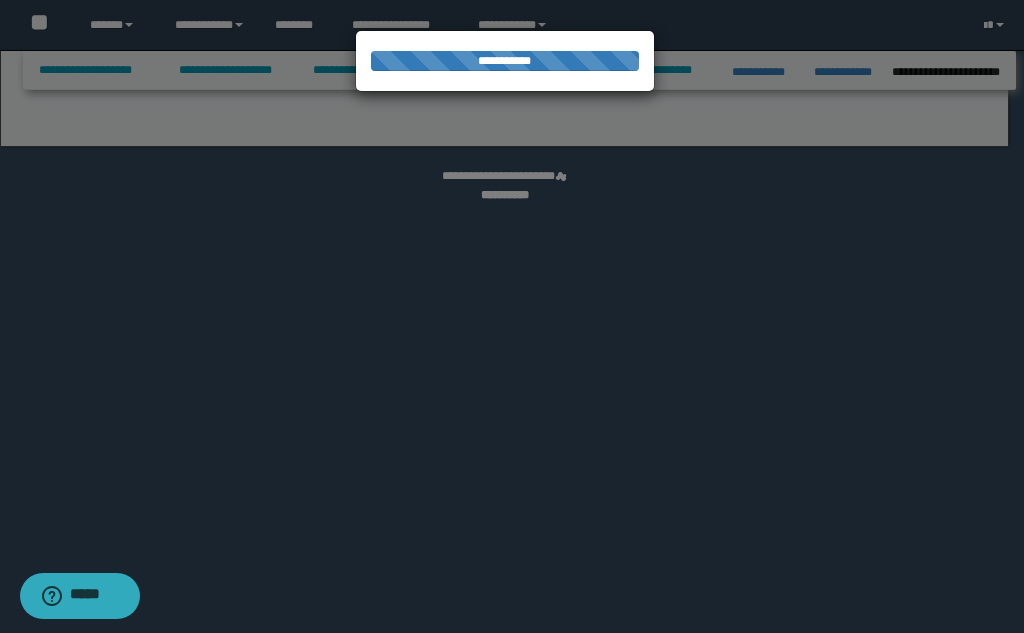 select on "**" 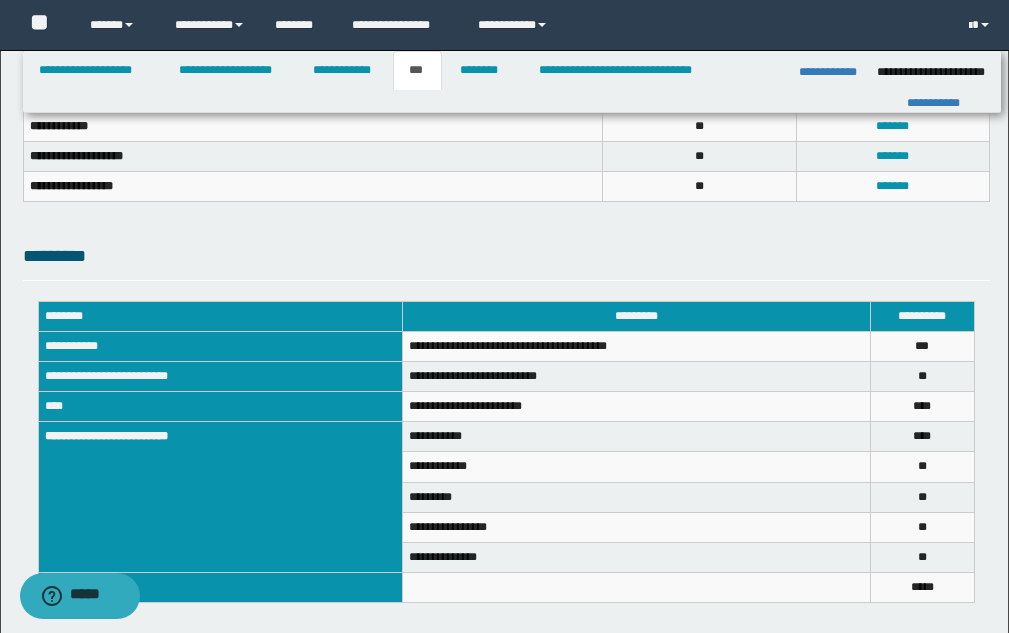 scroll, scrollTop: 871, scrollLeft: 0, axis: vertical 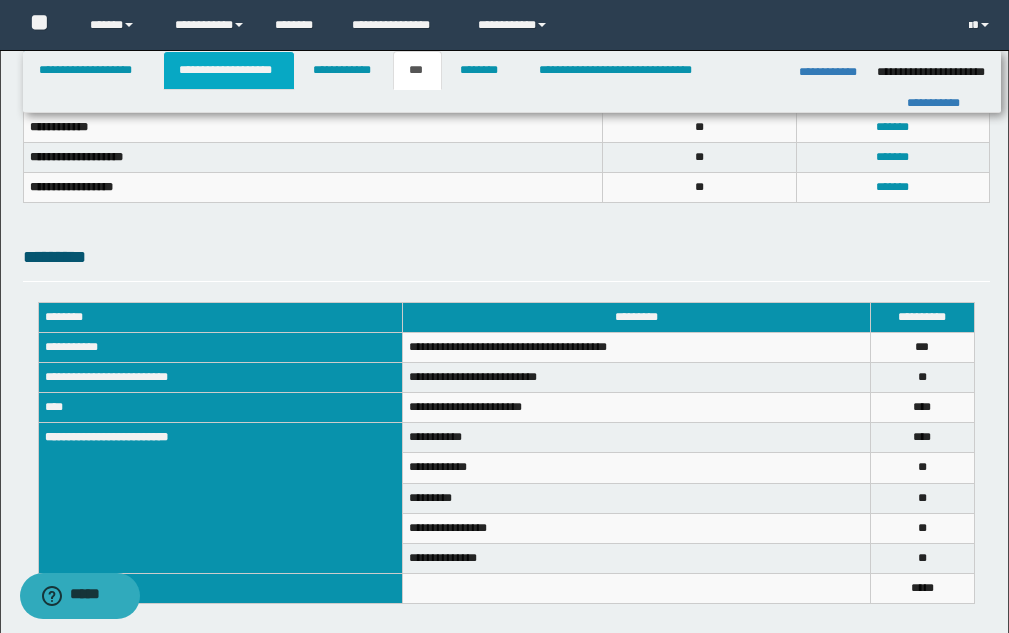 click on "**********" at bounding box center (229, 70) 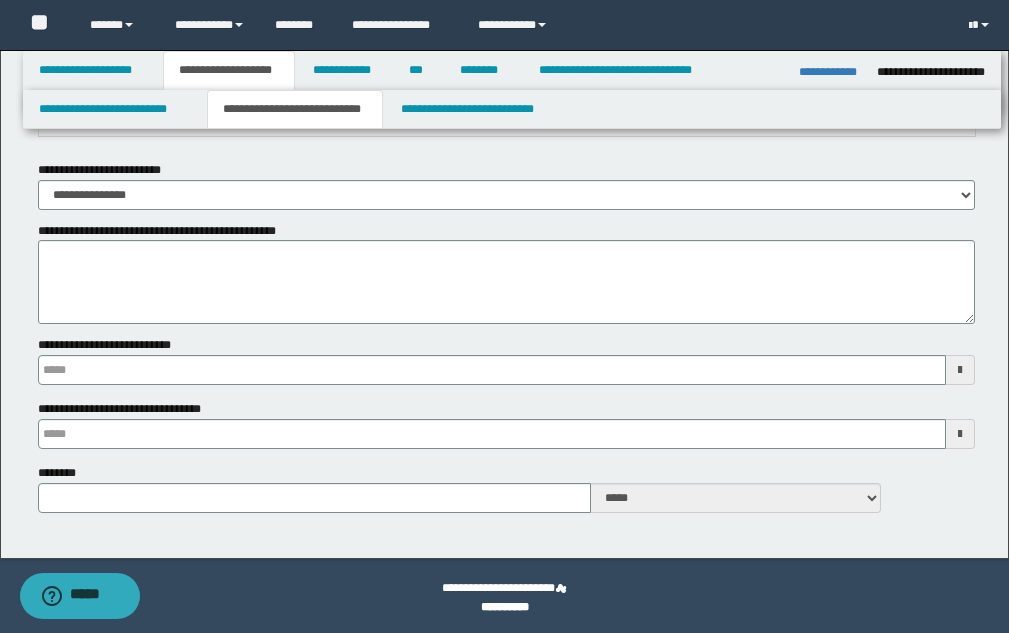 scroll, scrollTop: 1780, scrollLeft: 0, axis: vertical 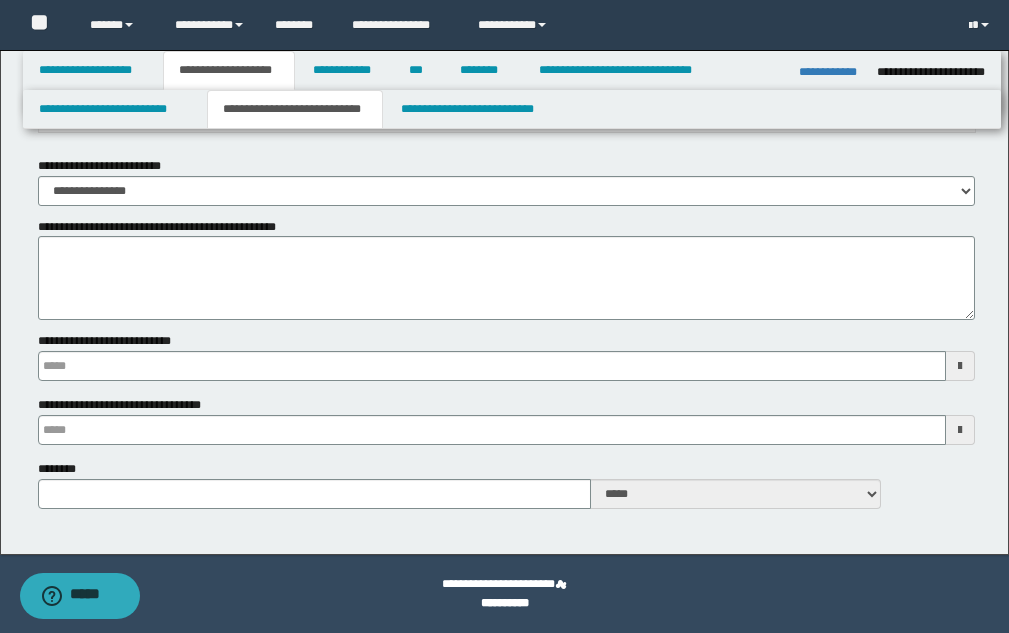 type 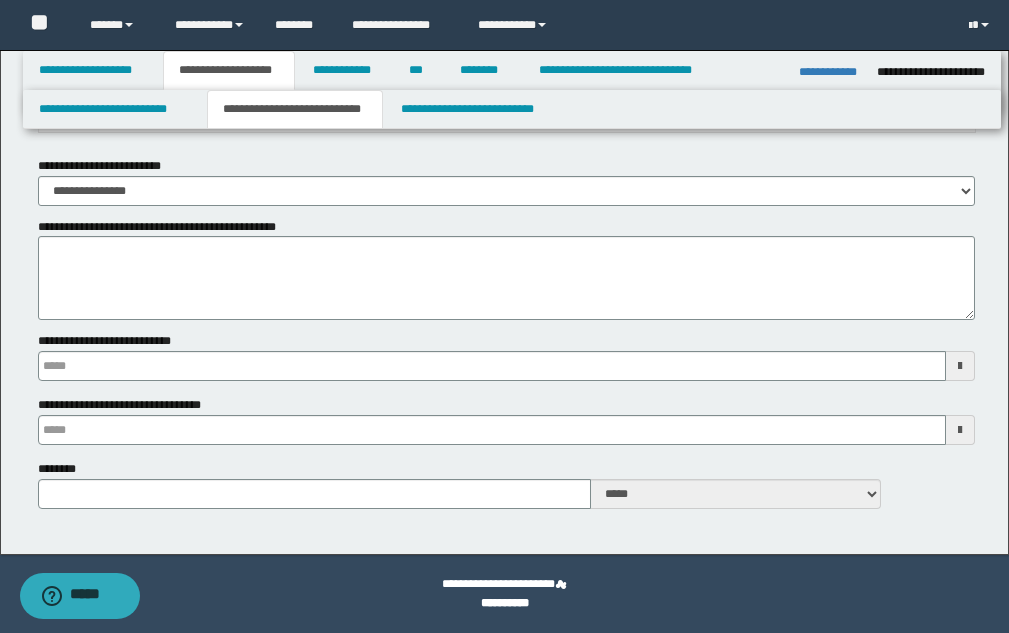 type 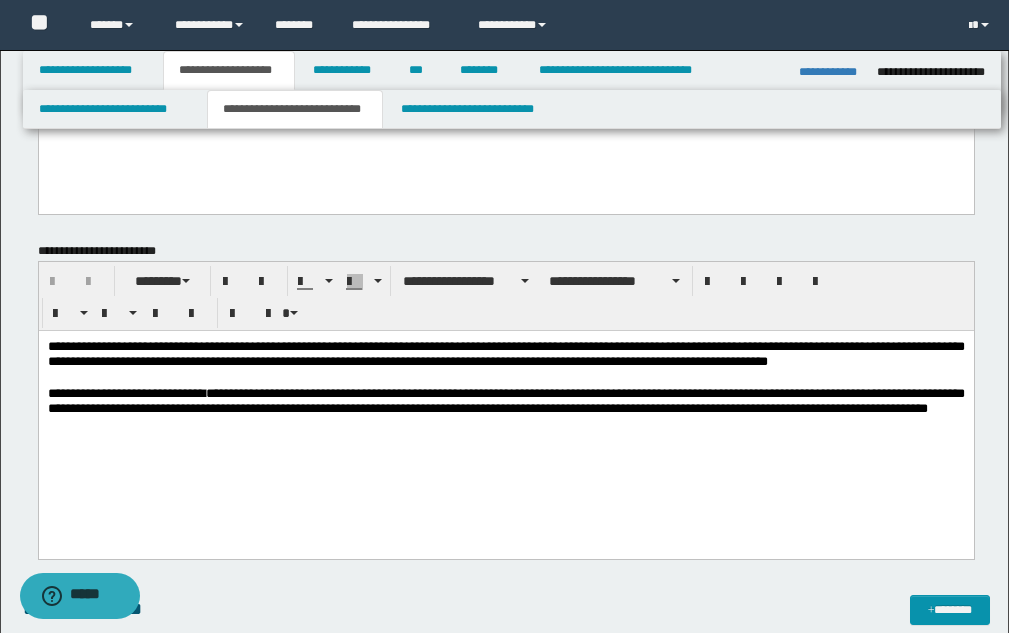 scroll, scrollTop: 200, scrollLeft: 0, axis: vertical 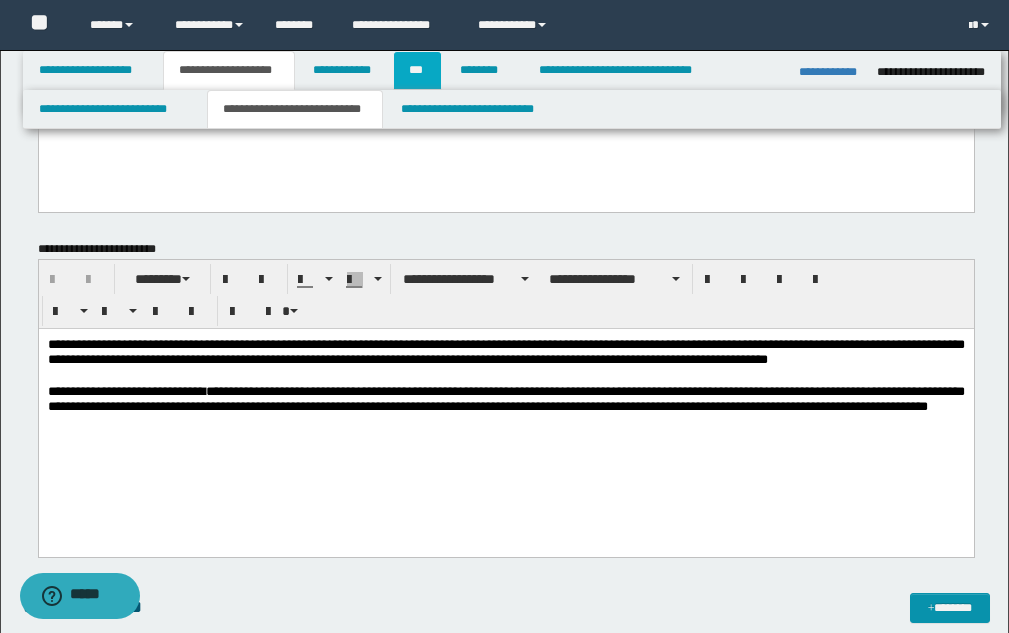 click on "***" at bounding box center [417, 70] 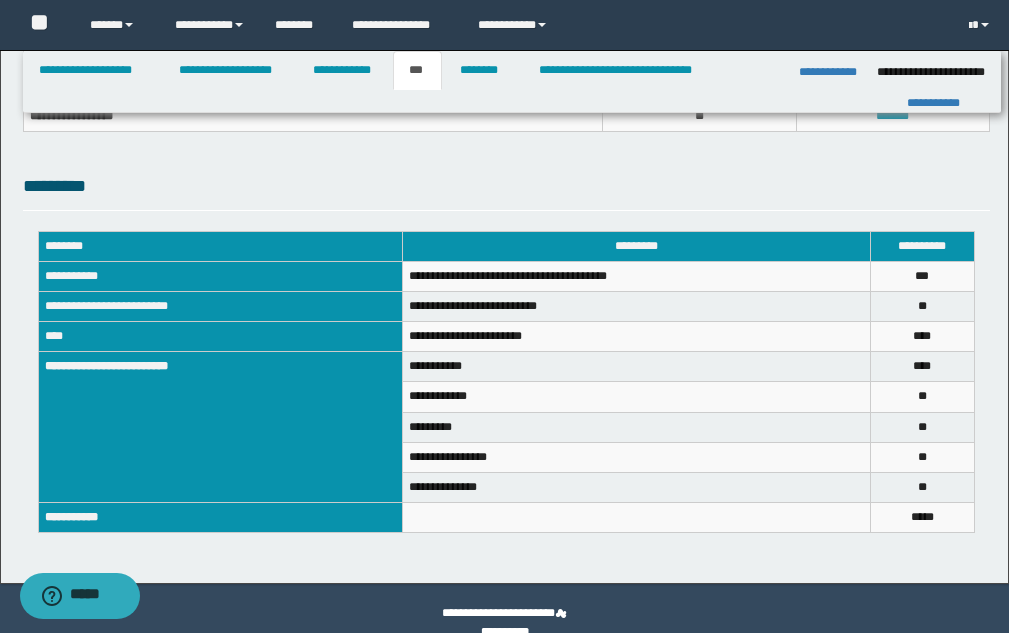 scroll, scrollTop: 969, scrollLeft: 0, axis: vertical 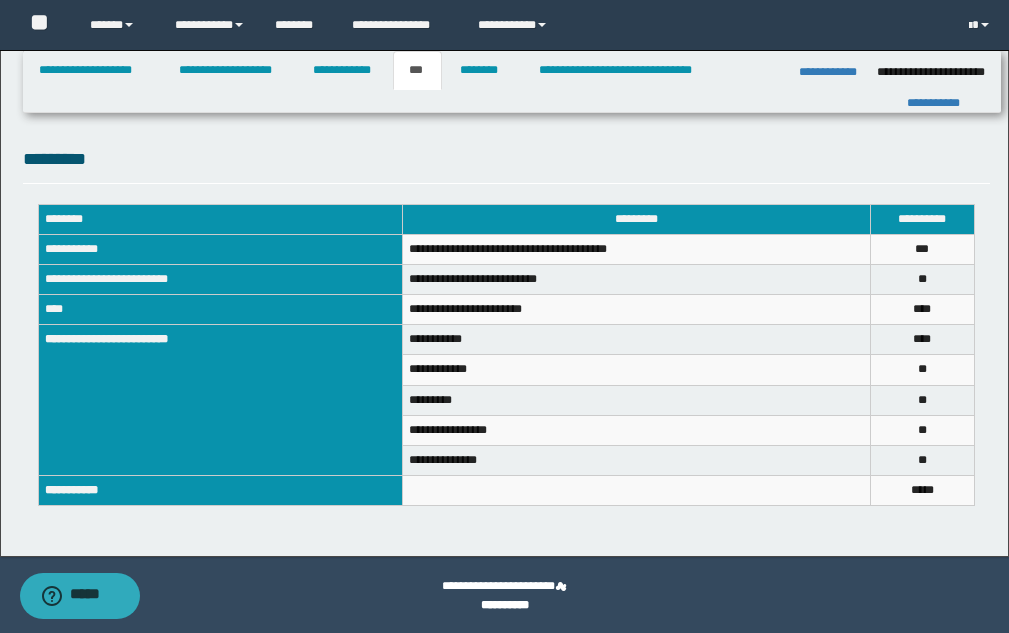 click on "**********" at bounding box center [508, 249] 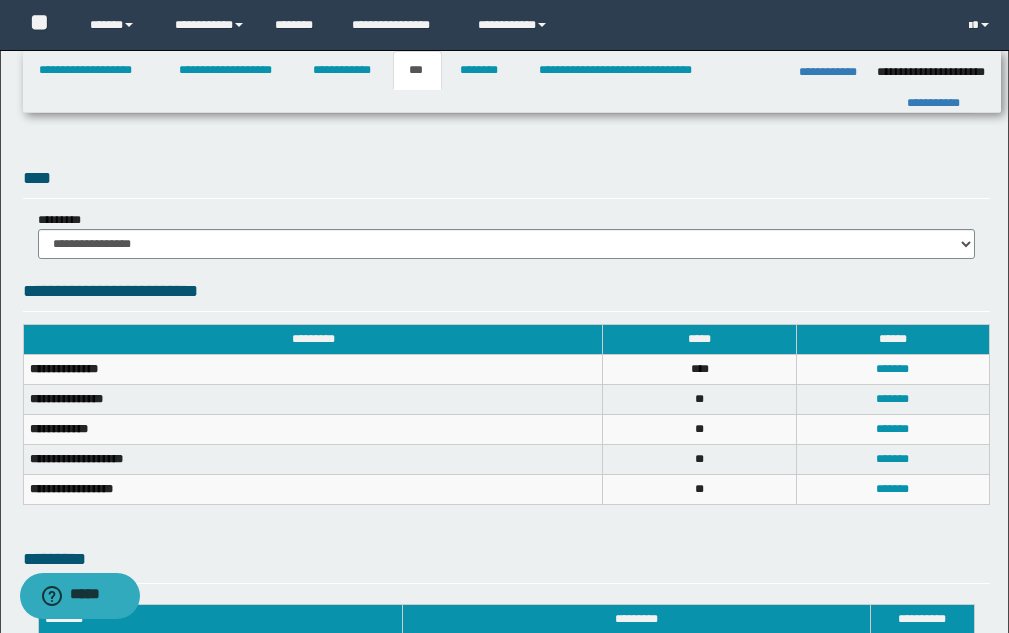 scroll, scrollTop: 0, scrollLeft: 0, axis: both 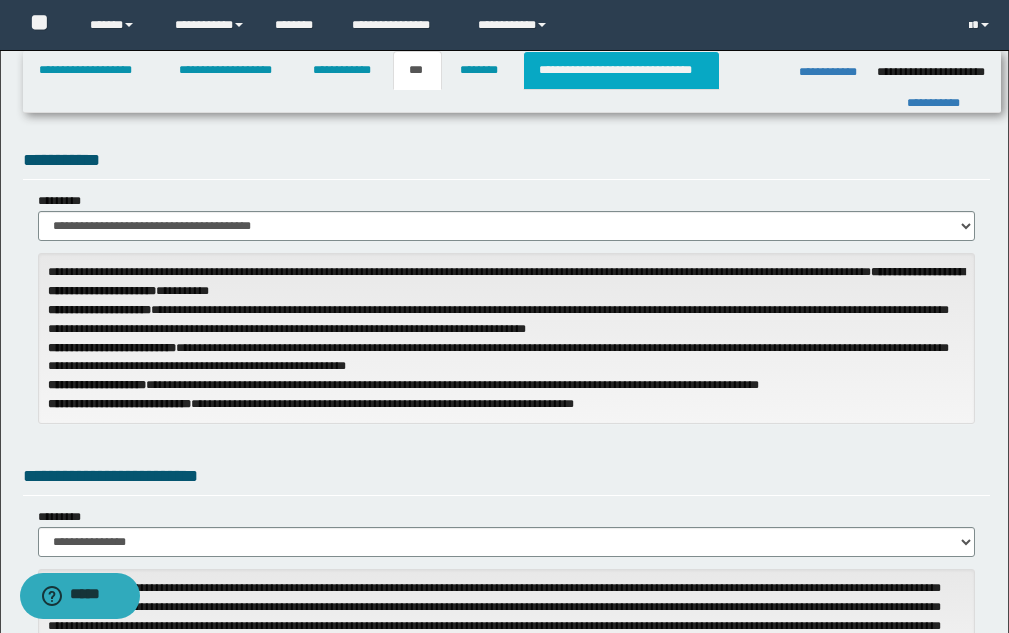 click on "**********" at bounding box center [621, 70] 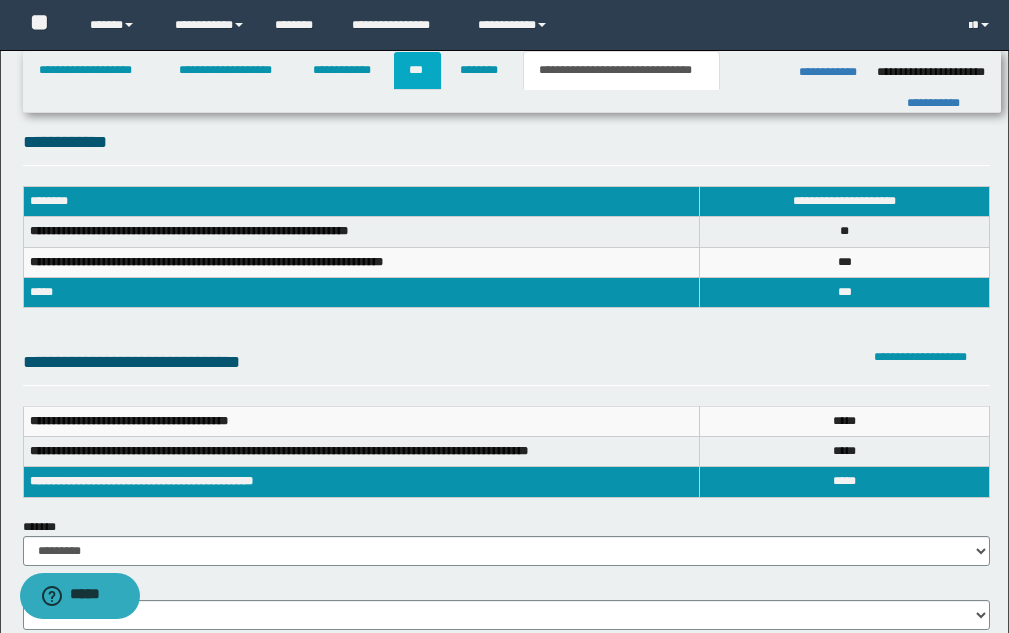 click on "***" at bounding box center (417, 70) 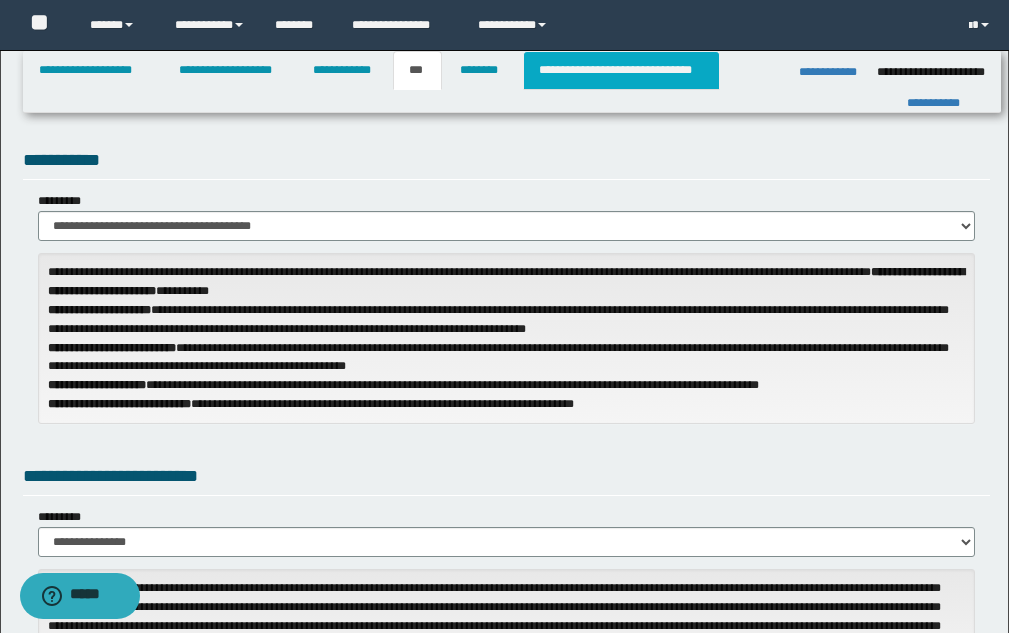 click on "**********" at bounding box center [621, 70] 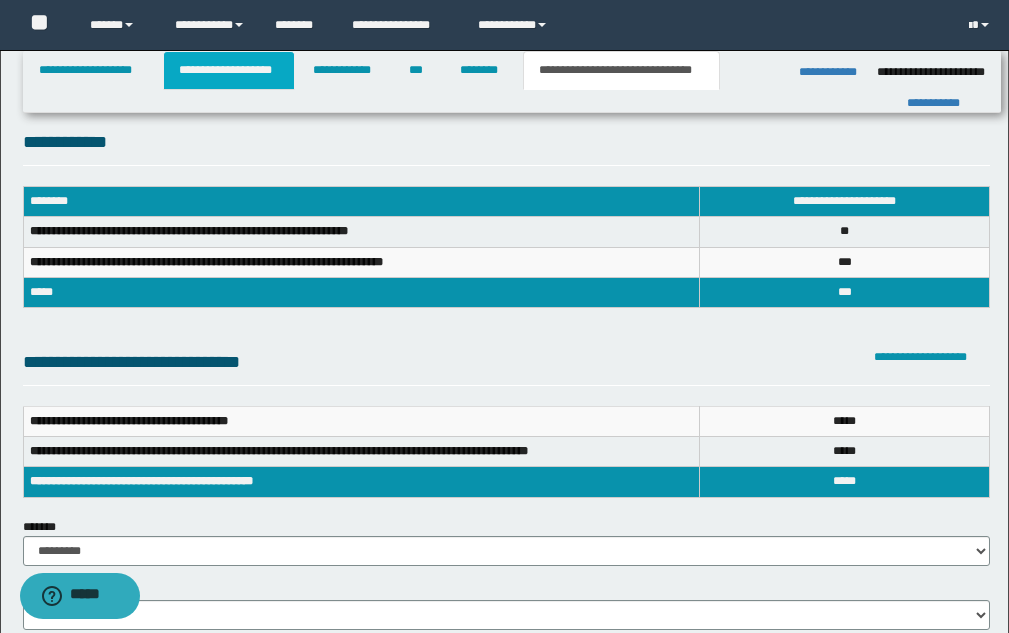 click on "**********" at bounding box center [229, 70] 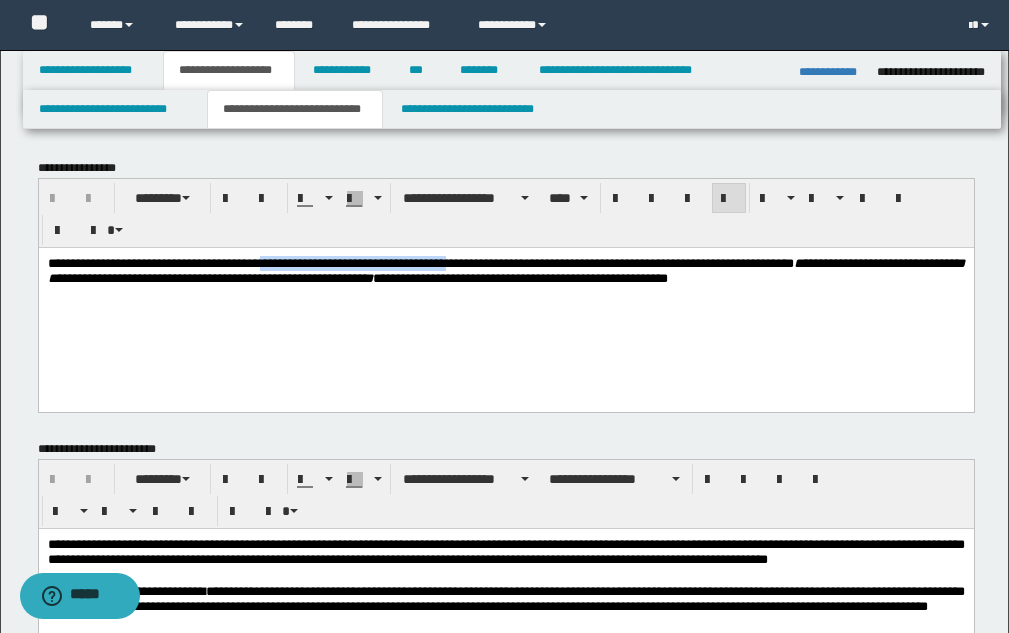 drag, startPoint x: 316, startPoint y: 259, endPoint x: 540, endPoint y: 269, distance: 224.2231 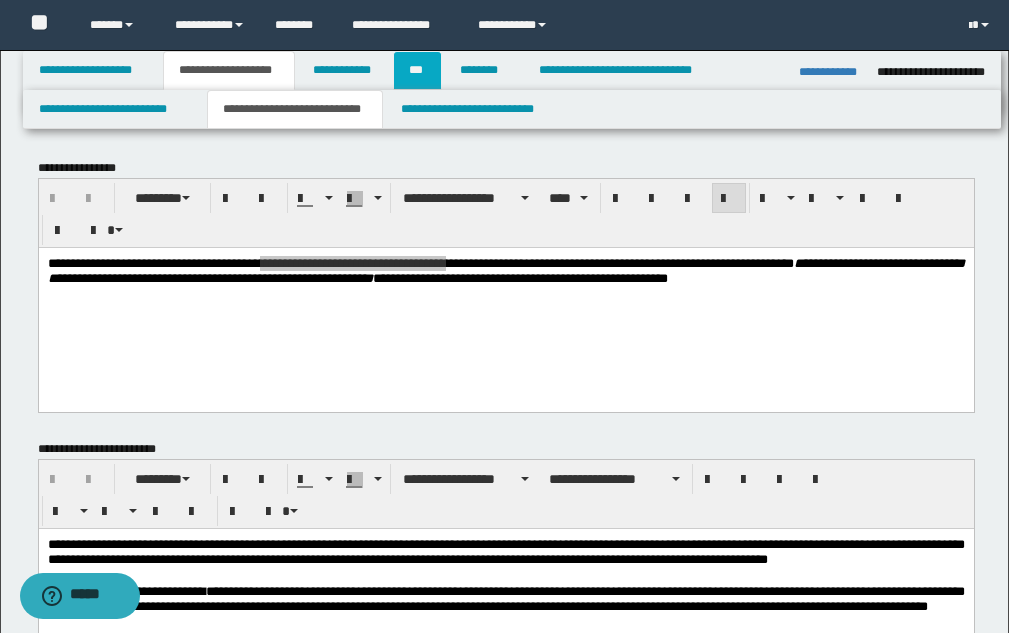 click on "***" at bounding box center [417, 70] 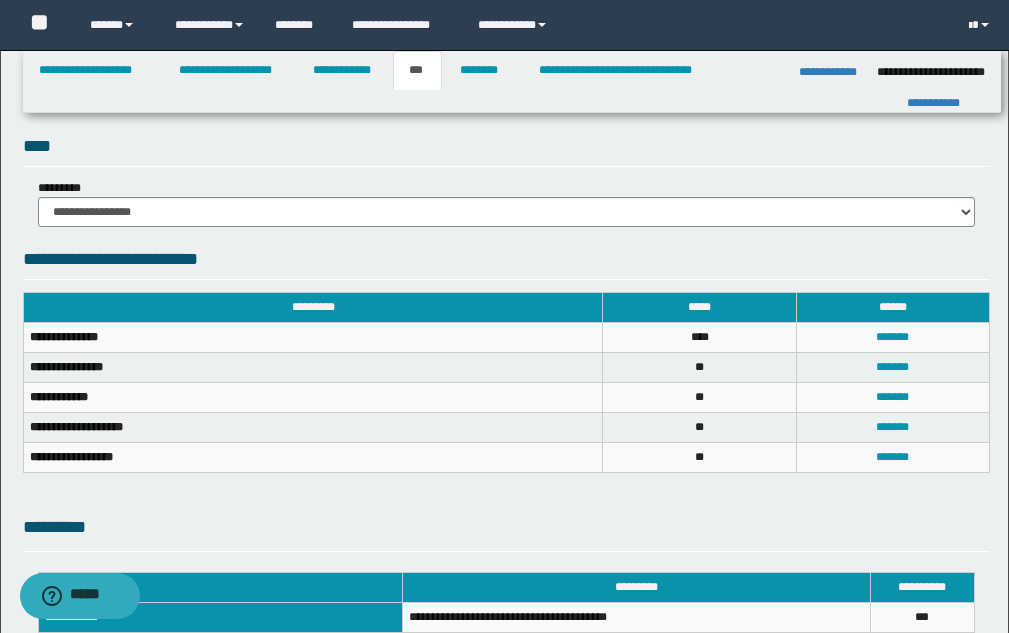 scroll, scrollTop: 600, scrollLeft: 0, axis: vertical 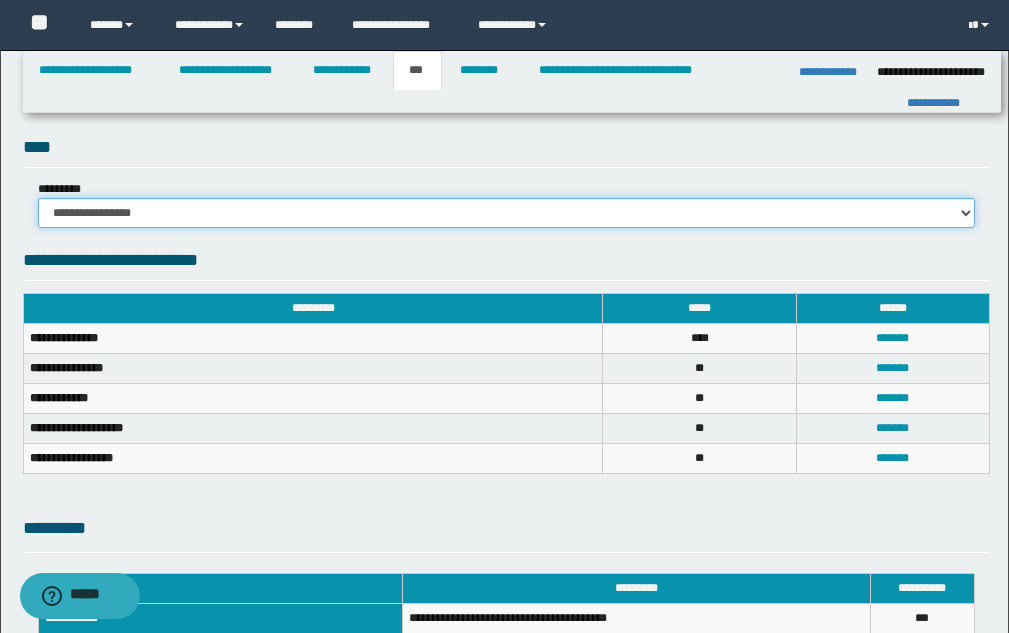 click on "**********" at bounding box center [506, 213] 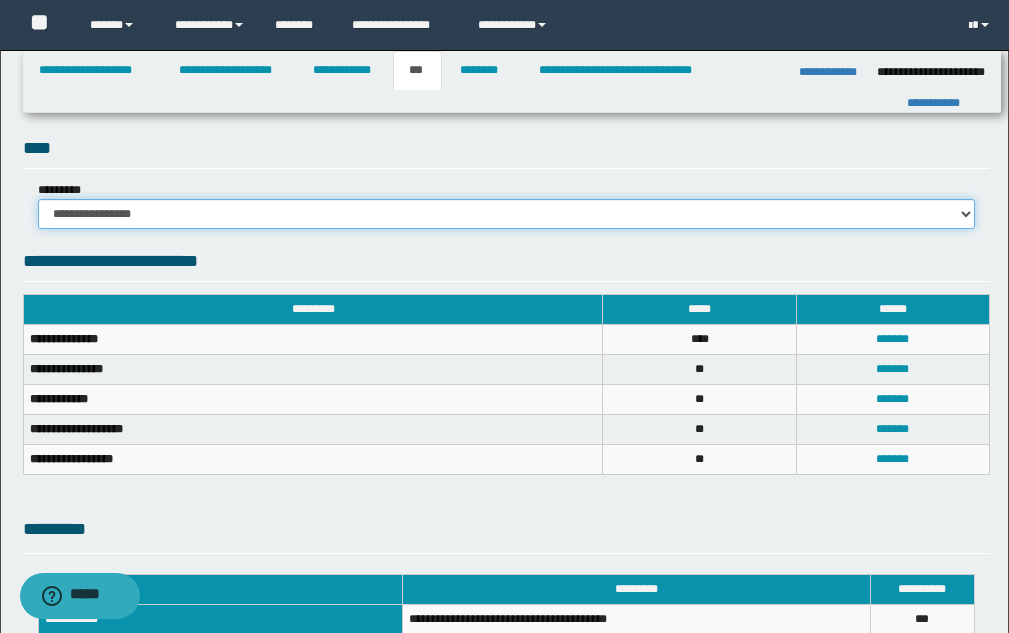 scroll, scrollTop: 600, scrollLeft: 0, axis: vertical 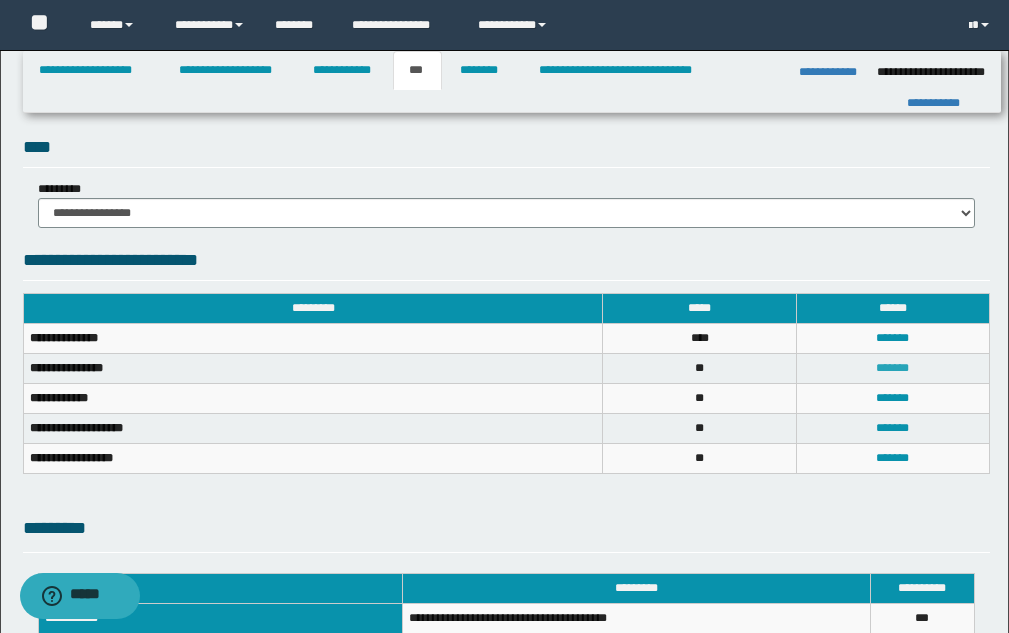 click on "*******" at bounding box center (892, 368) 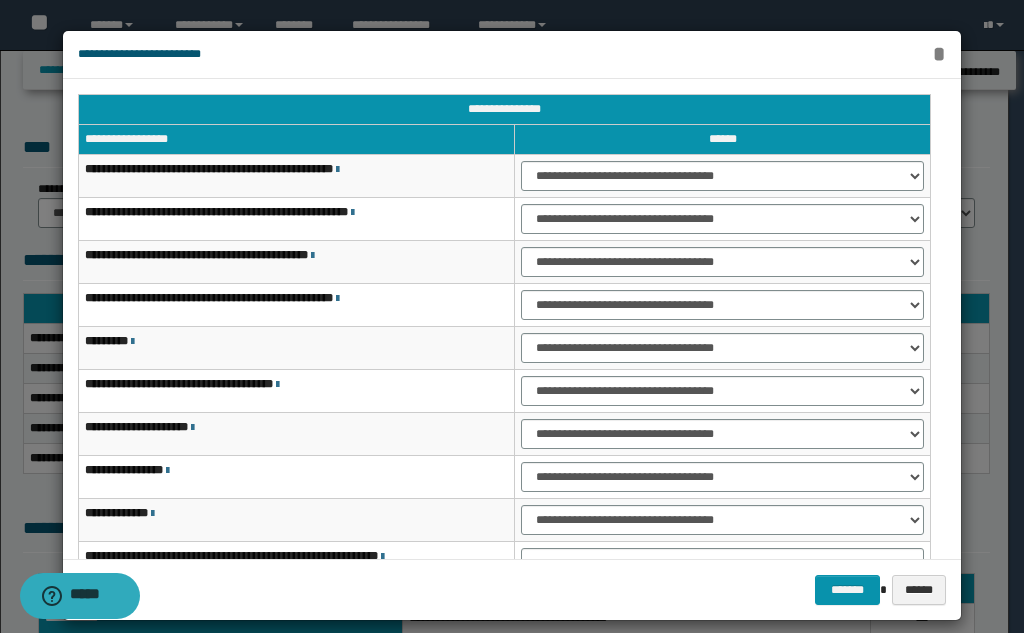 drag, startPoint x: 935, startPoint y: 56, endPoint x: 898, endPoint y: 60, distance: 37.215588 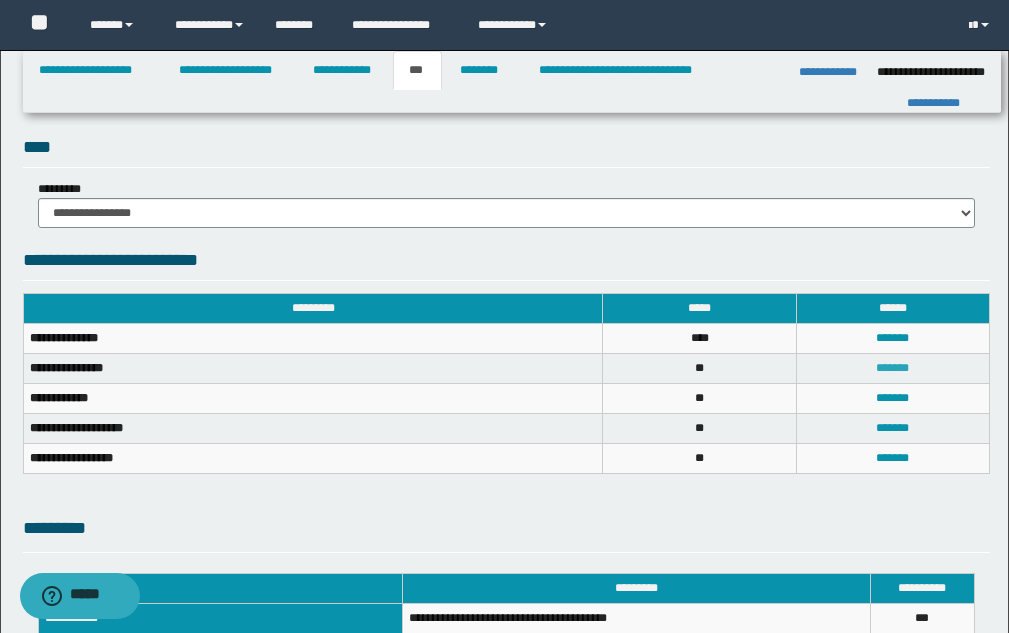 click on "*******" at bounding box center [892, 368] 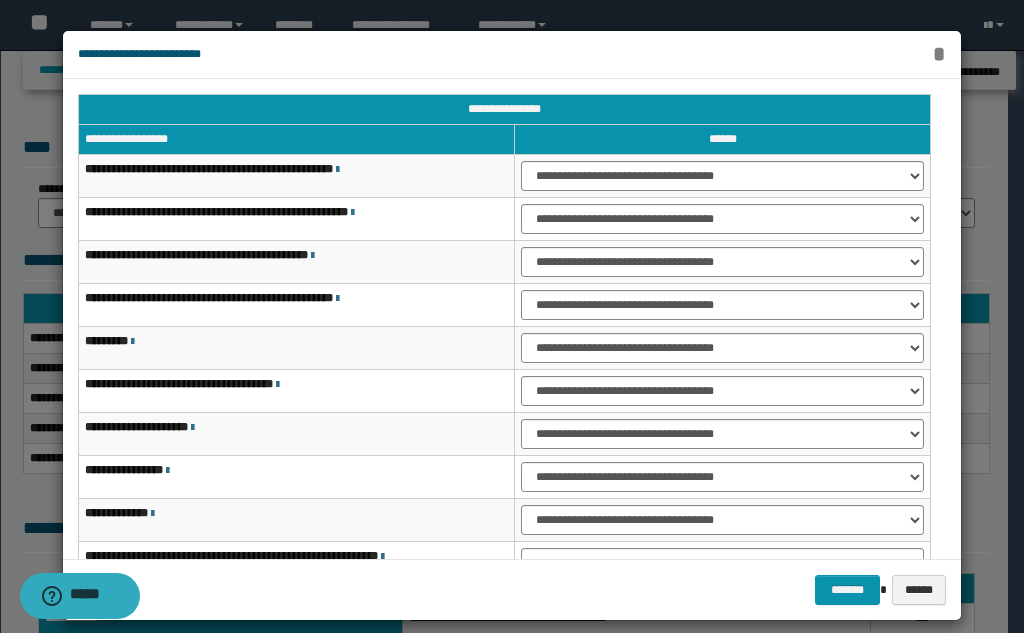 drag, startPoint x: 935, startPoint y: 51, endPoint x: 919, endPoint y: 57, distance: 17.088007 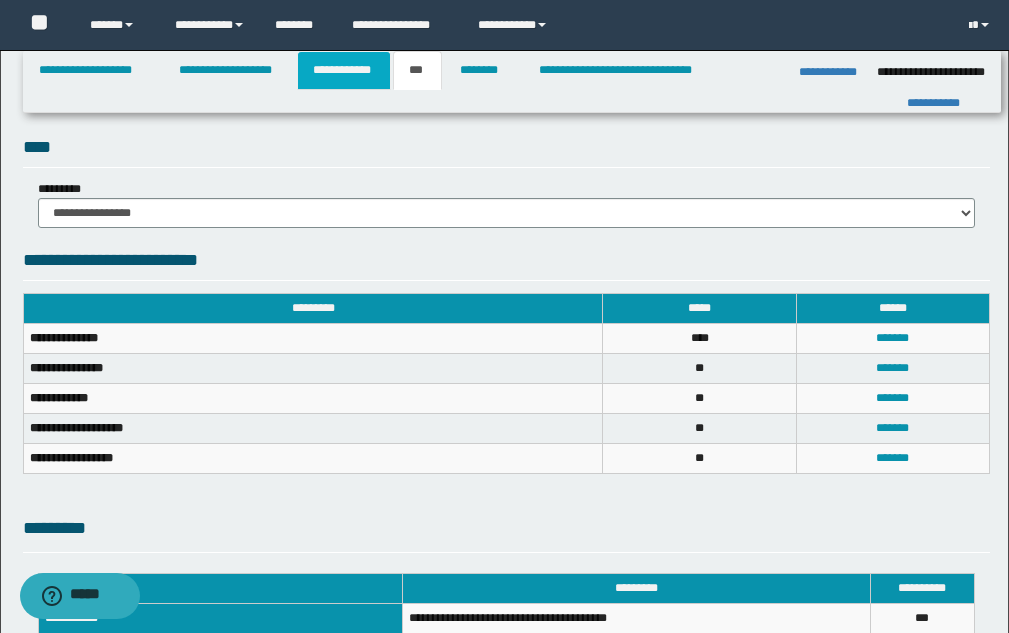 click on "**********" at bounding box center (344, 70) 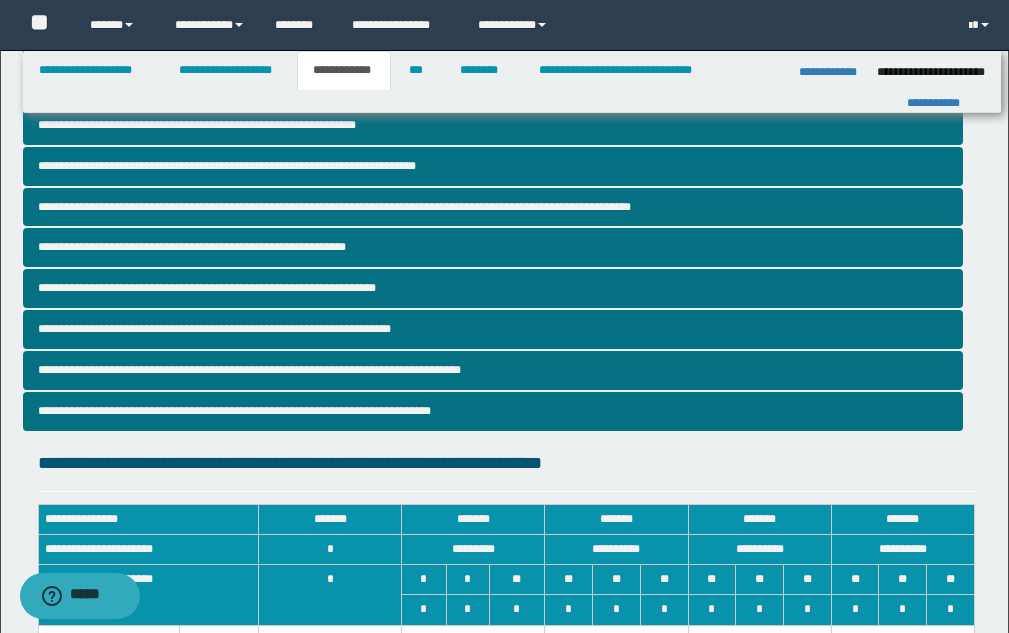 scroll, scrollTop: 700, scrollLeft: 0, axis: vertical 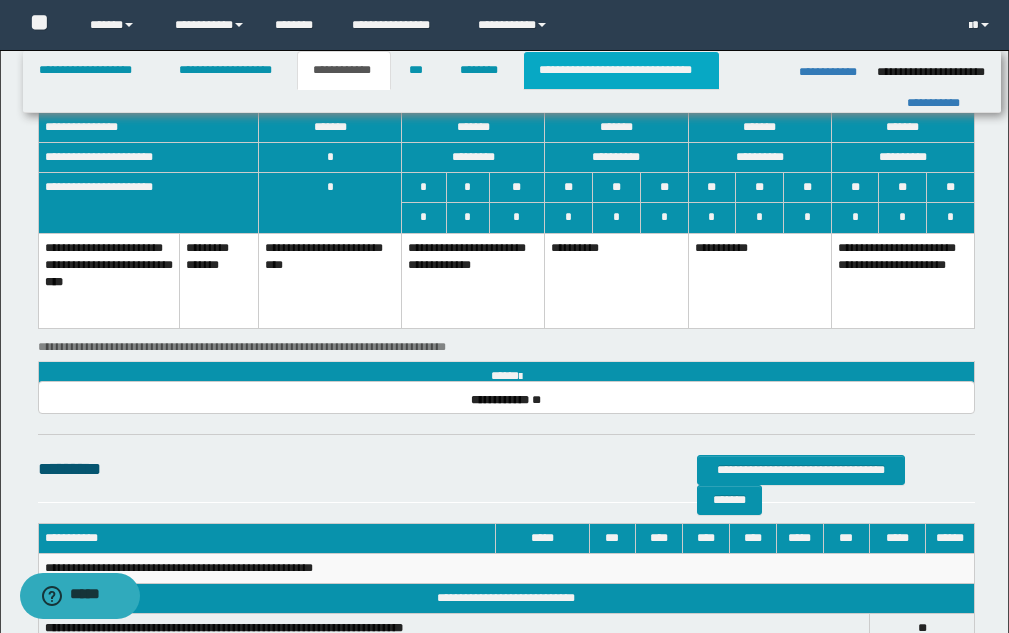click on "**********" at bounding box center [621, 70] 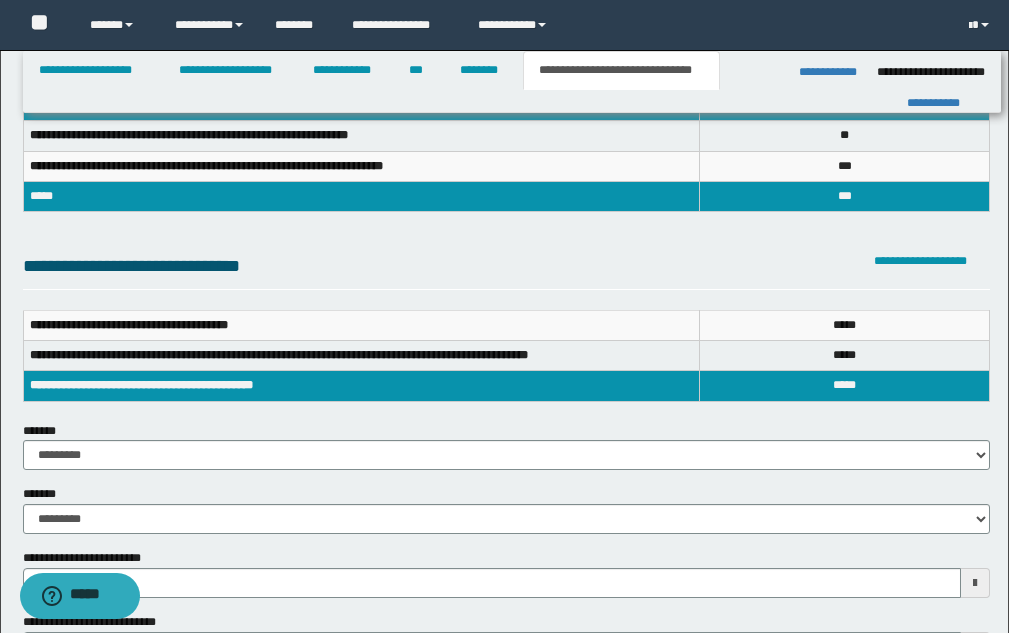 scroll, scrollTop: 0, scrollLeft: 0, axis: both 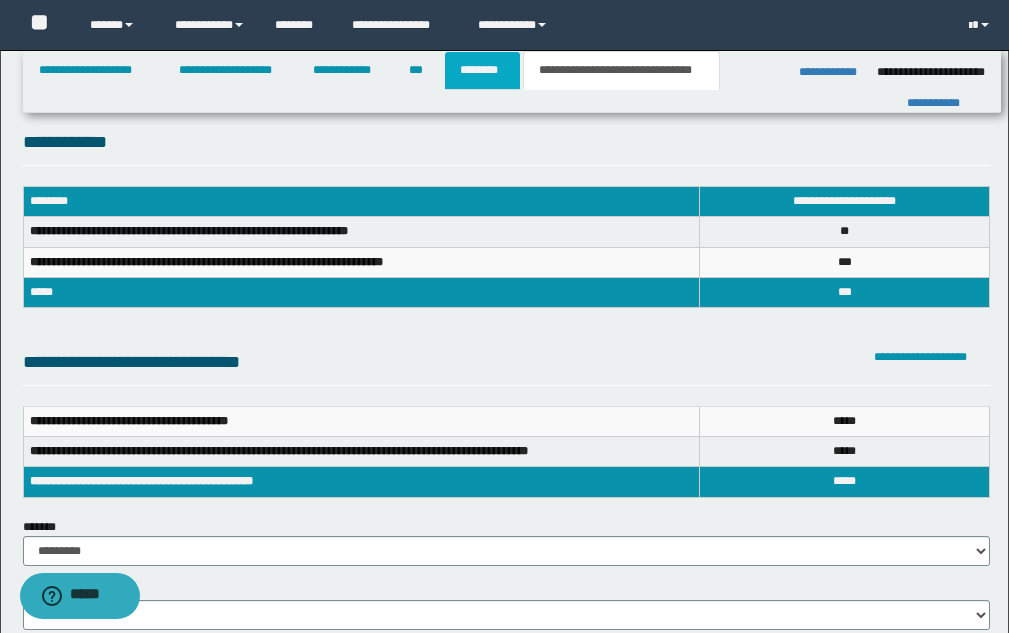 click on "********" at bounding box center (482, 70) 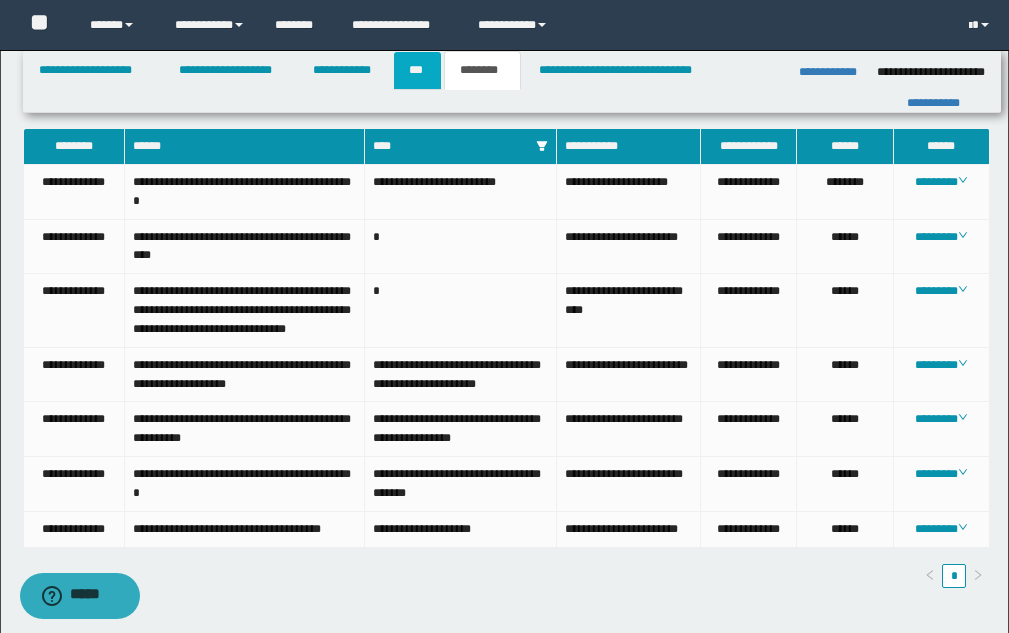 click on "***" at bounding box center [417, 70] 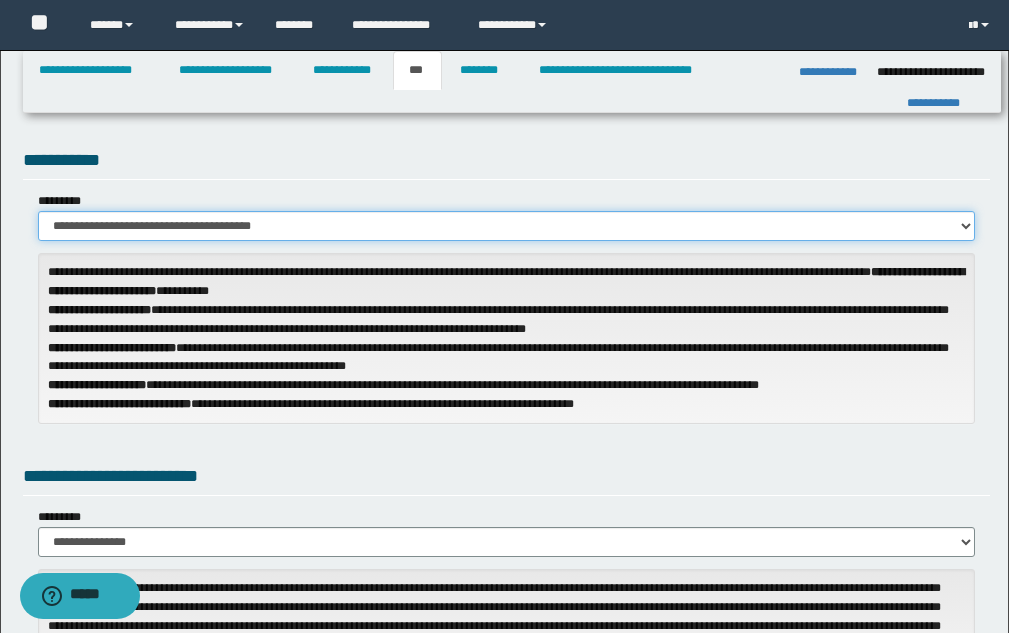 click on "**********" at bounding box center [506, 226] 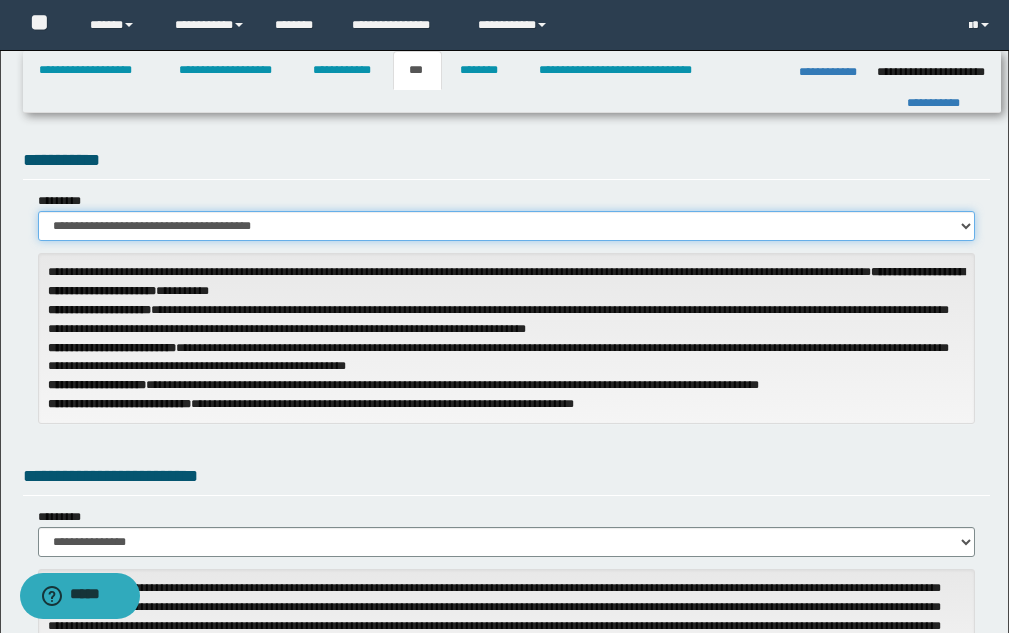 select on "**" 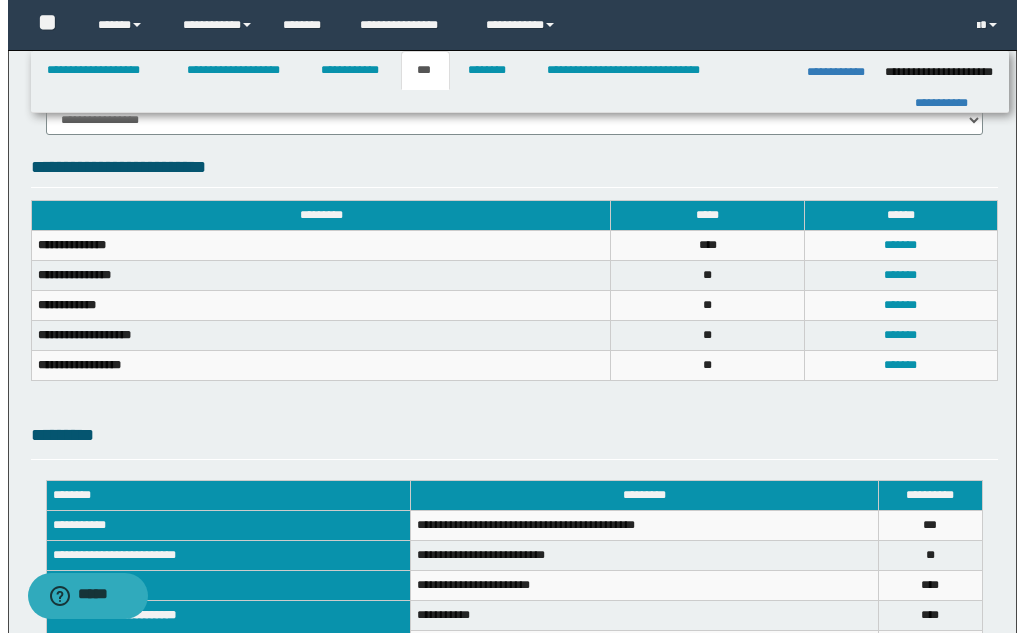 scroll, scrollTop: 700, scrollLeft: 0, axis: vertical 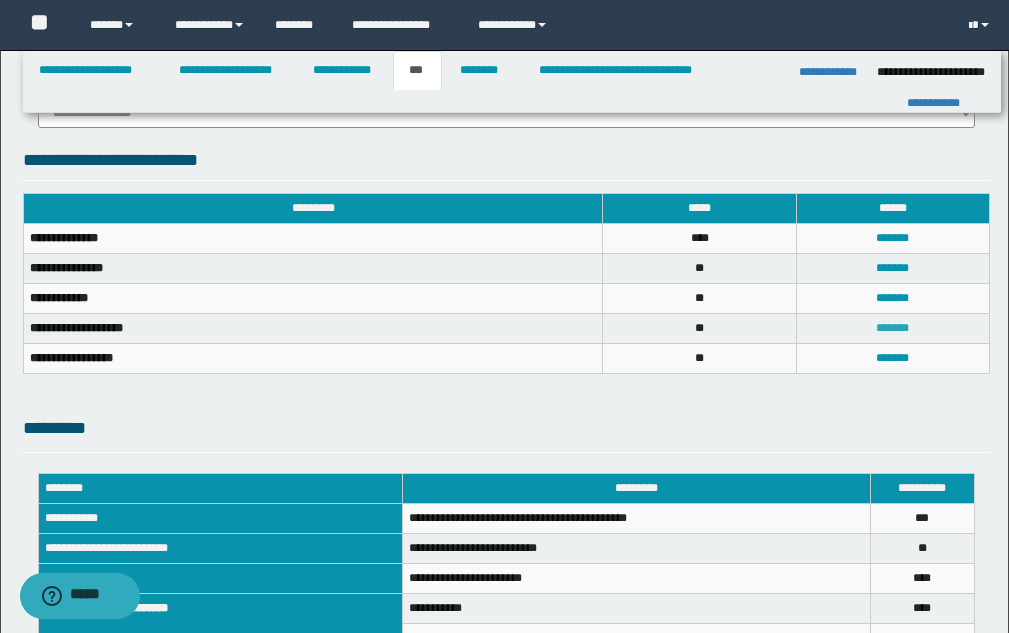 click on "*******" at bounding box center [892, 328] 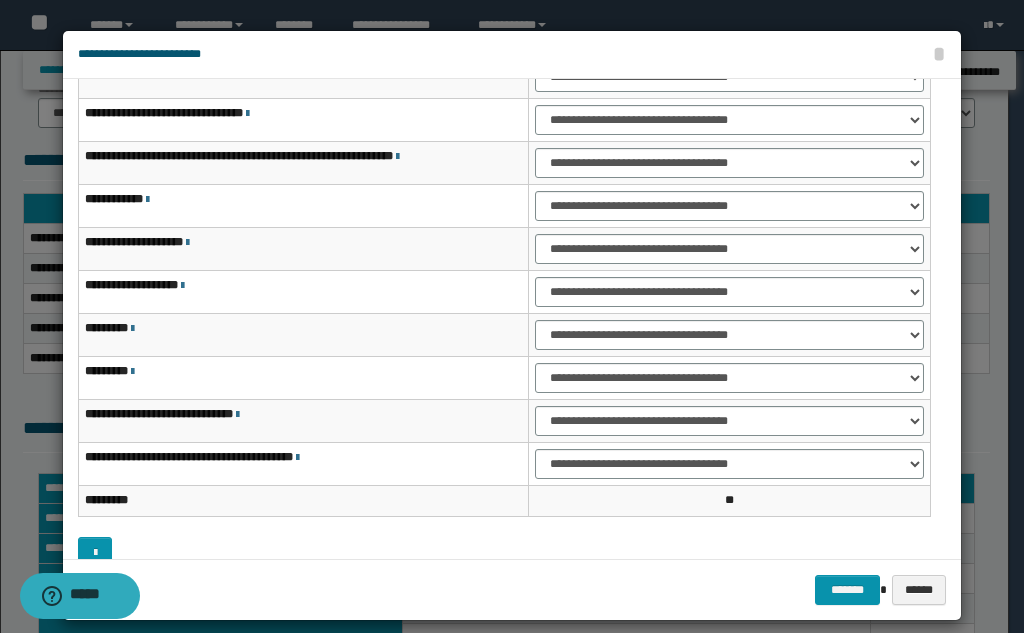 scroll, scrollTop: 100, scrollLeft: 0, axis: vertical 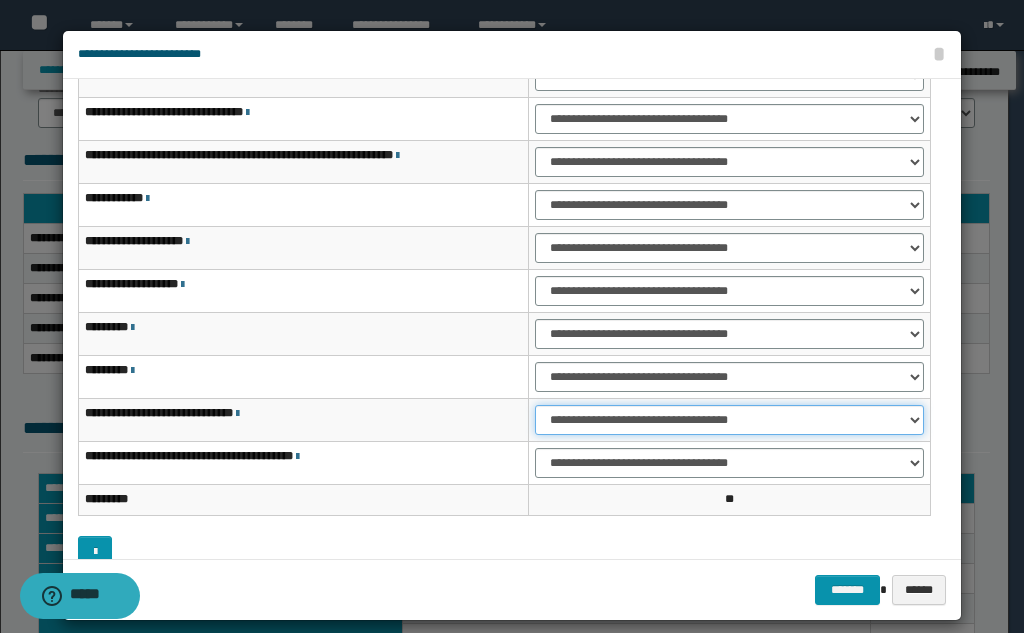 click on "**********" at bounding box center [729, 420] 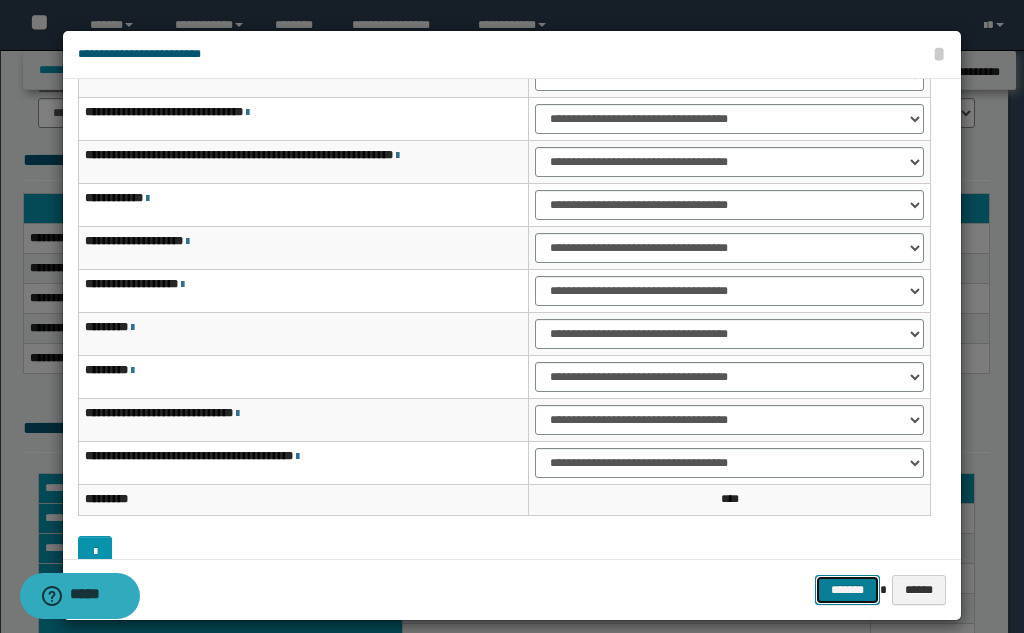 click on "*******" at bounding box center [847, 590] 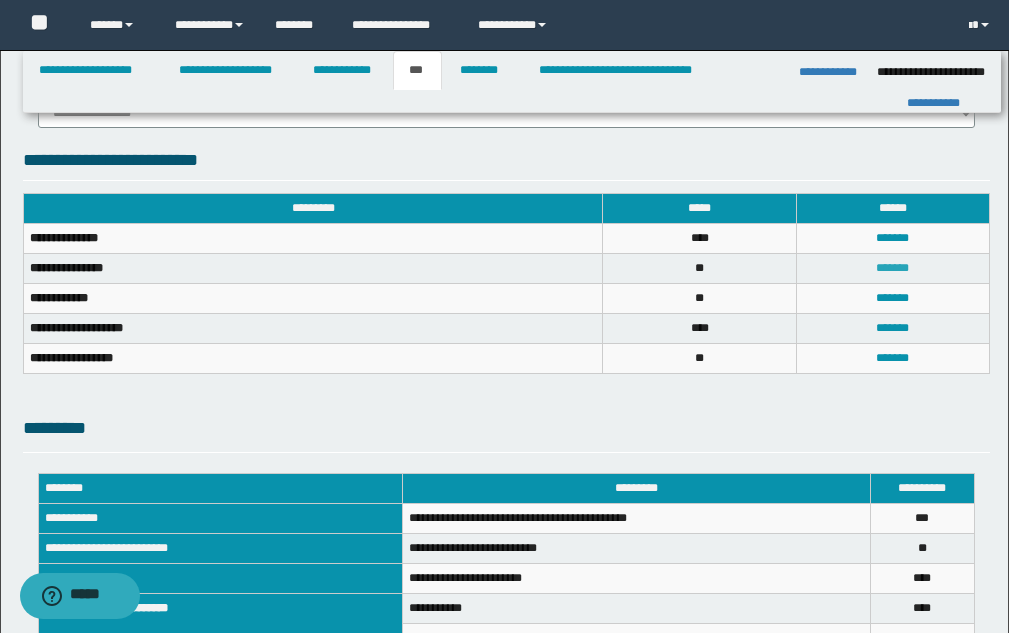 click on "*******" at bounding box center (892, 268) 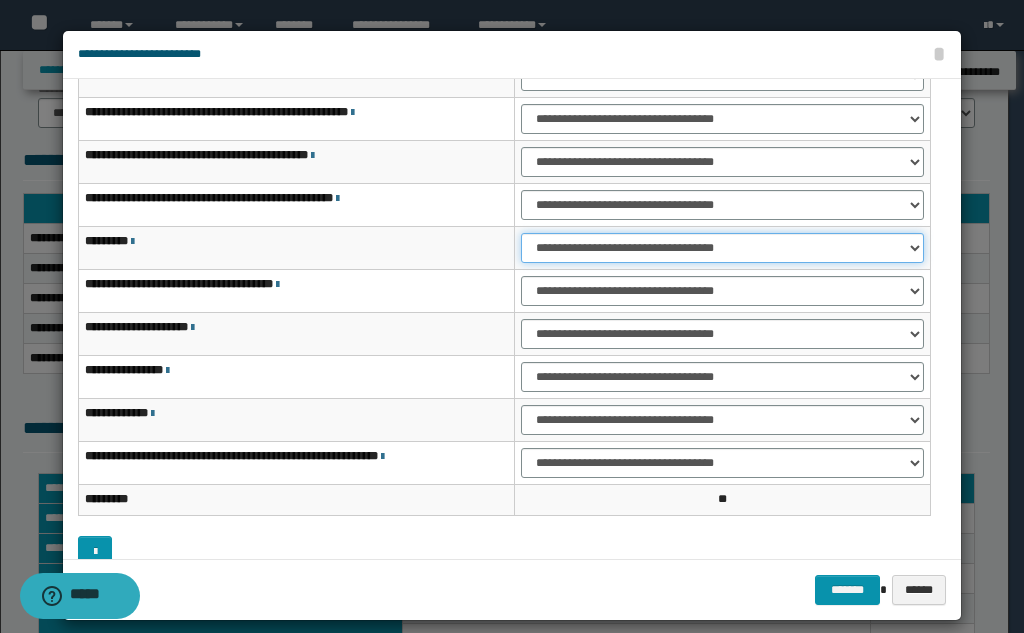 click on "**********" at bounding box center (722, 248) 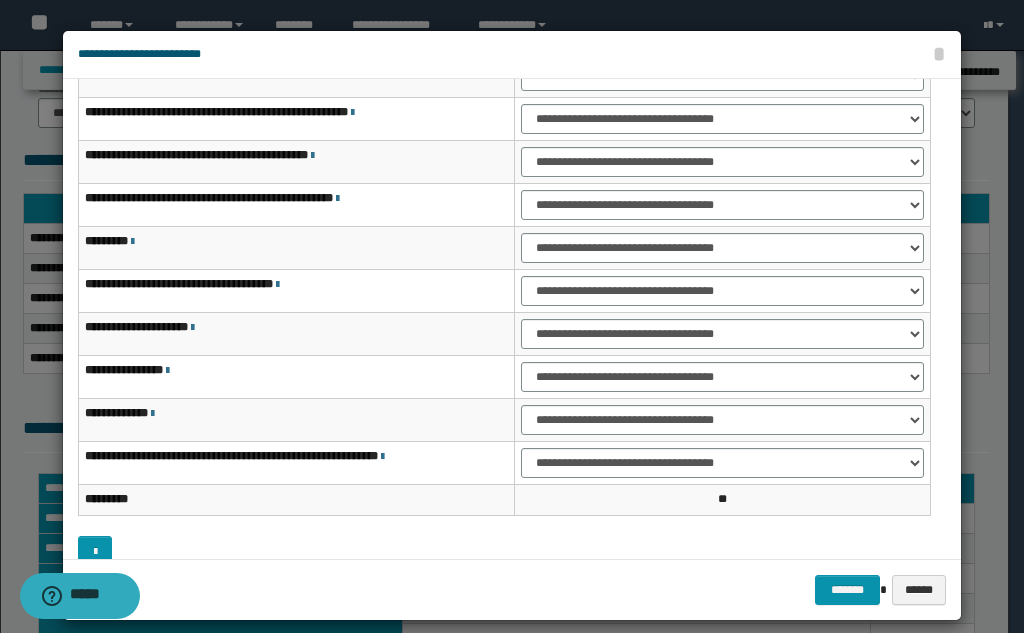 click on "**********" at bounding box center [297, 377] 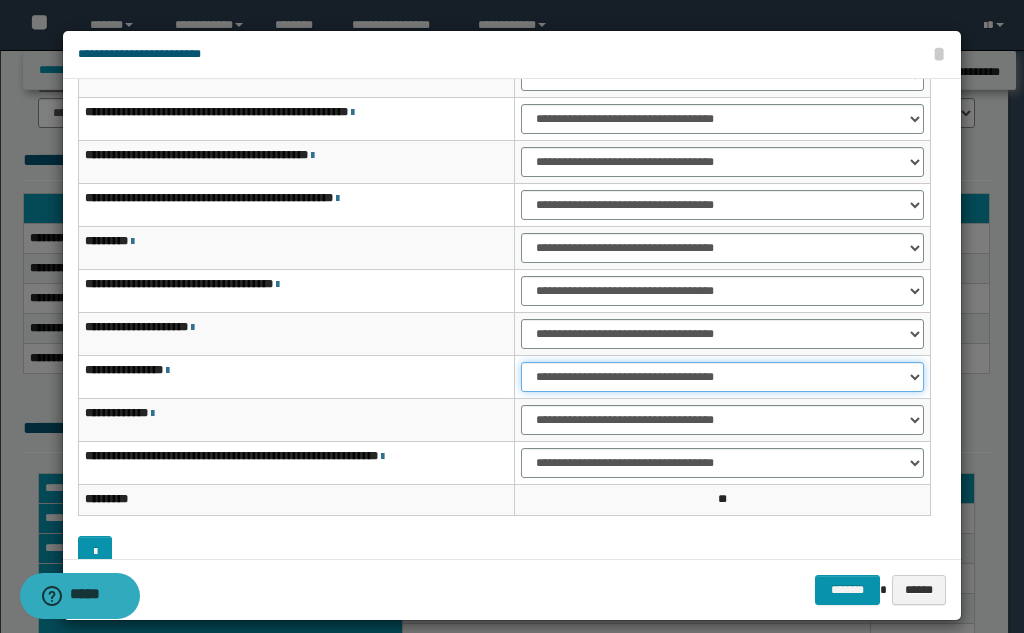 click on "**********" at bounding box center [722, 377] 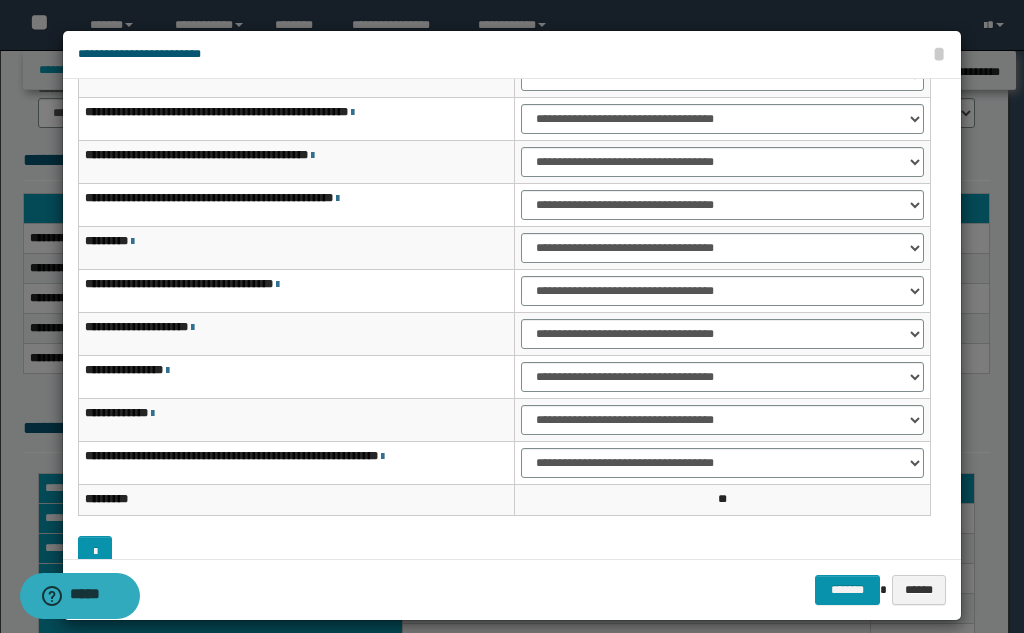 click at bounding box center [504, 551] 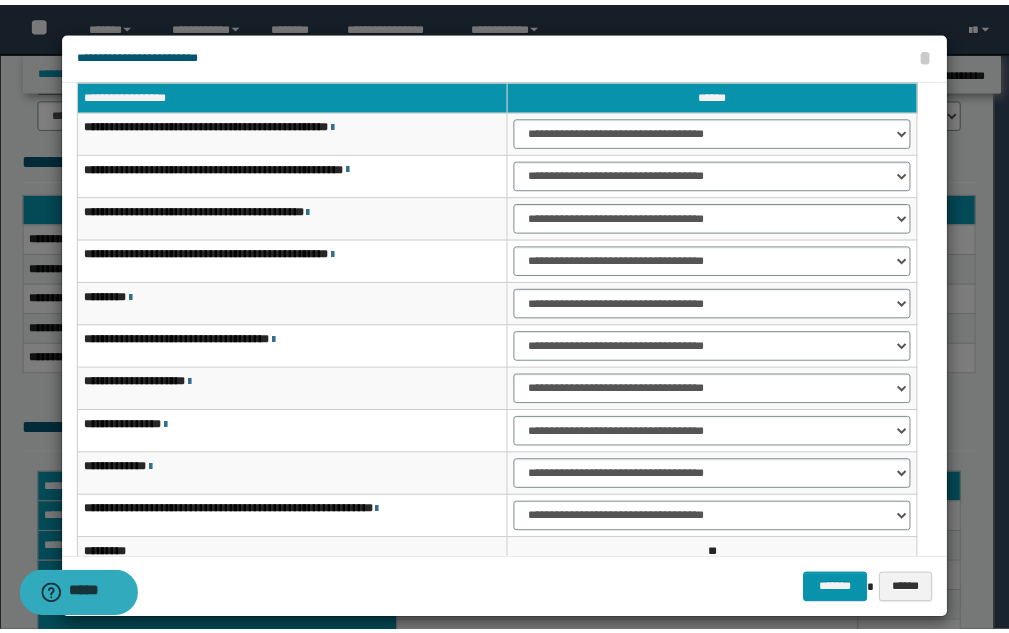 scroll, scrollTop: 0, scrollLeft: 0, axis: both 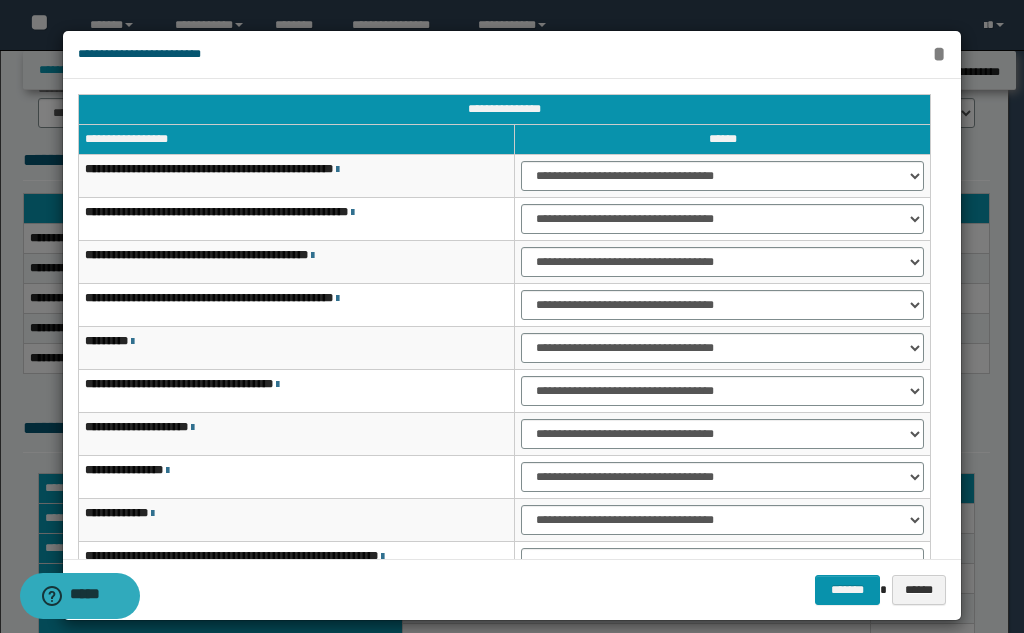 click on "*" at bounding box center (938, 54) 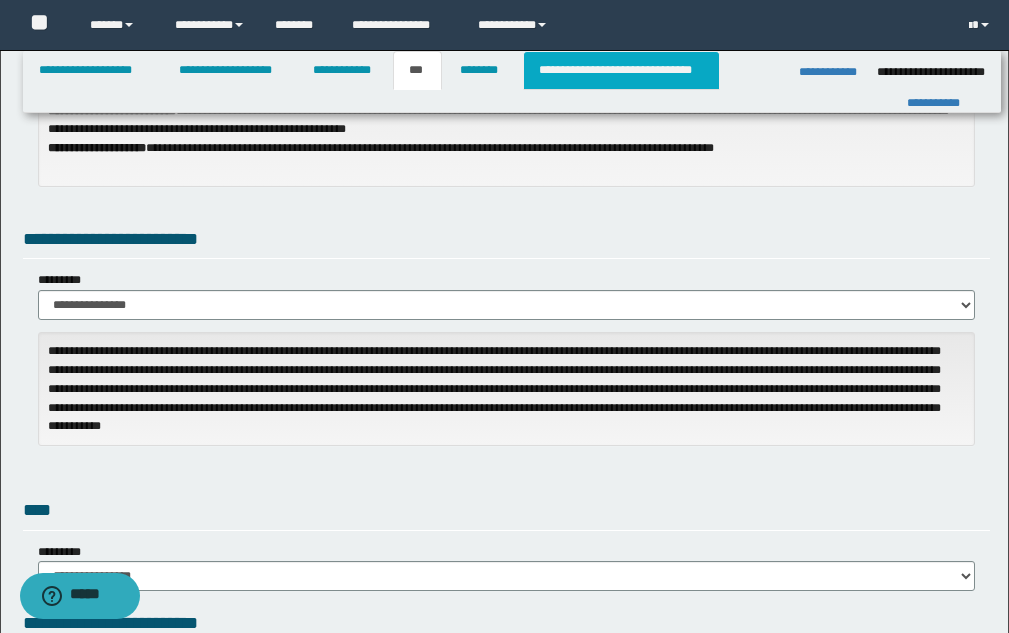 scroll, scrollTop: 200, scrollLeft: 0, axis: vertical 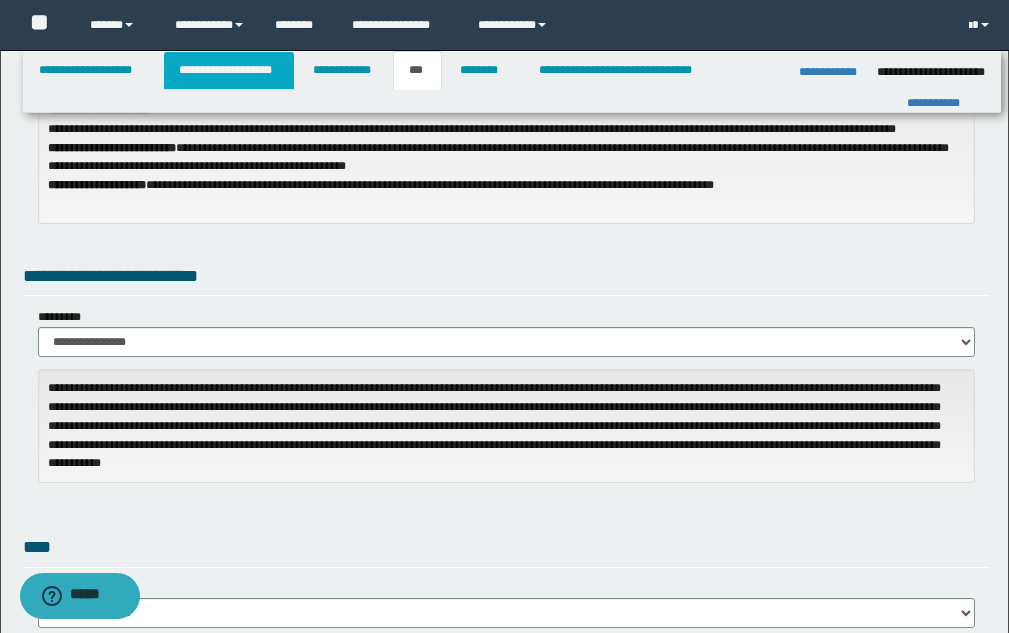 click on "**********" at bounding box center (229, 70) 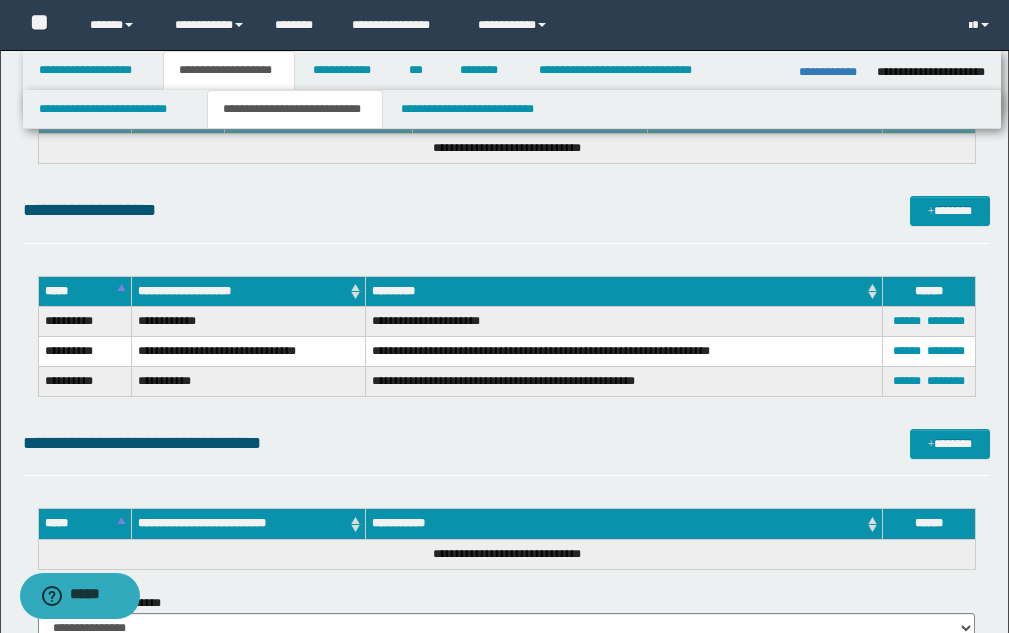 scroll, scrollTop: 1431, scrollLeft: 0, axis: vertical 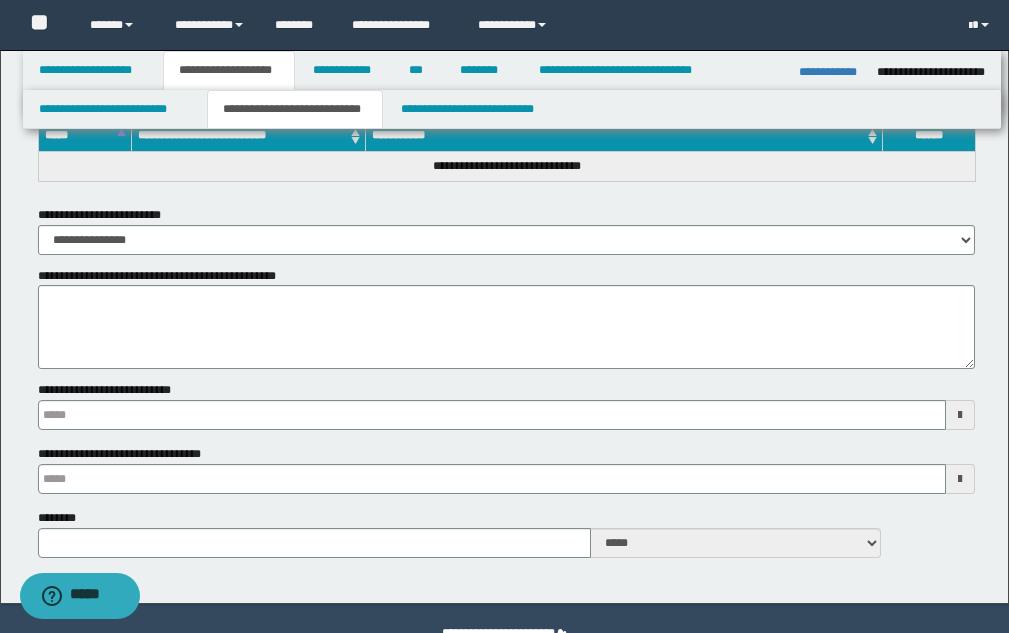 type 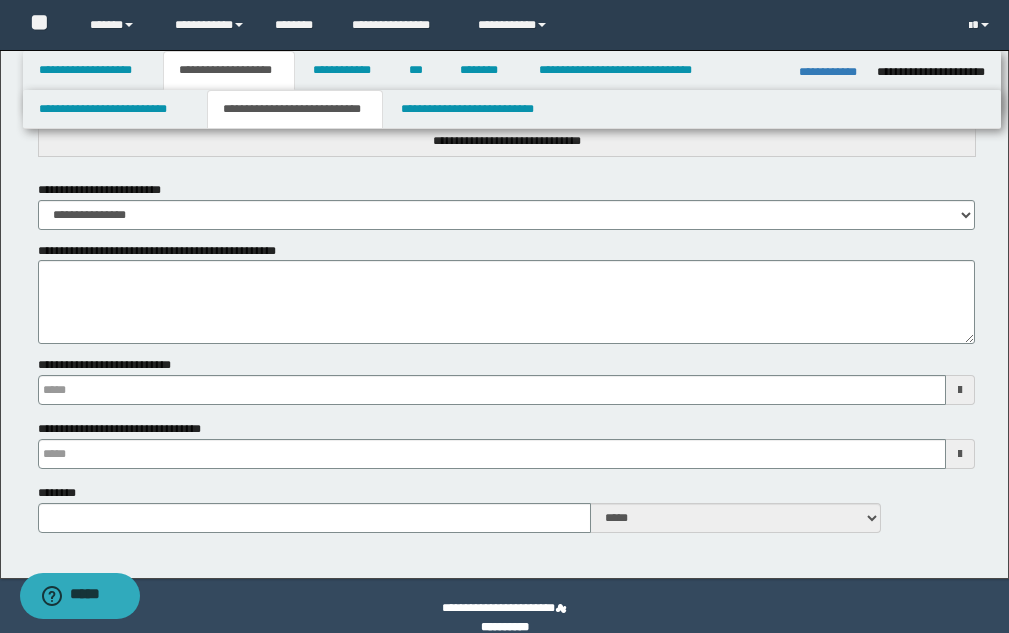 scroll, scrollTop: 1780, scrollLeft: 0, axis: vertical 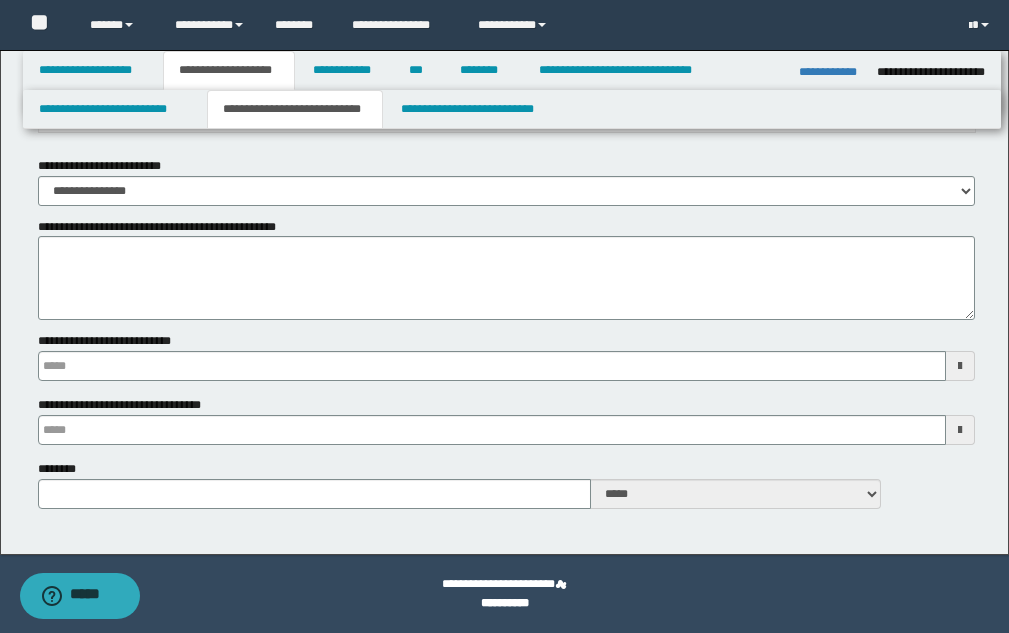type 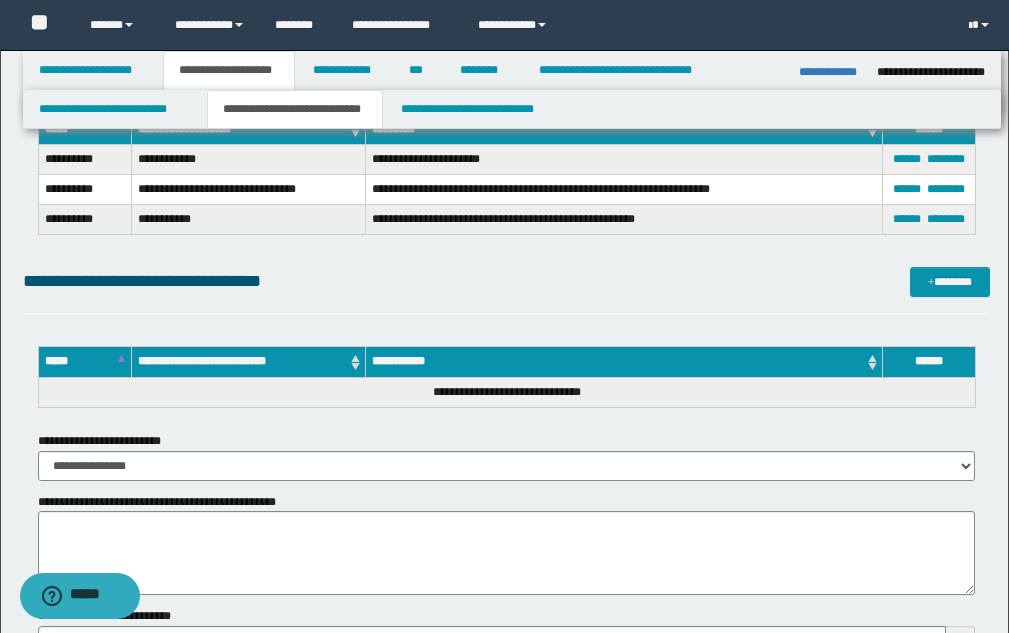 scroll, scrollTop: 1480, scrollLeft: 0, axis: vertical 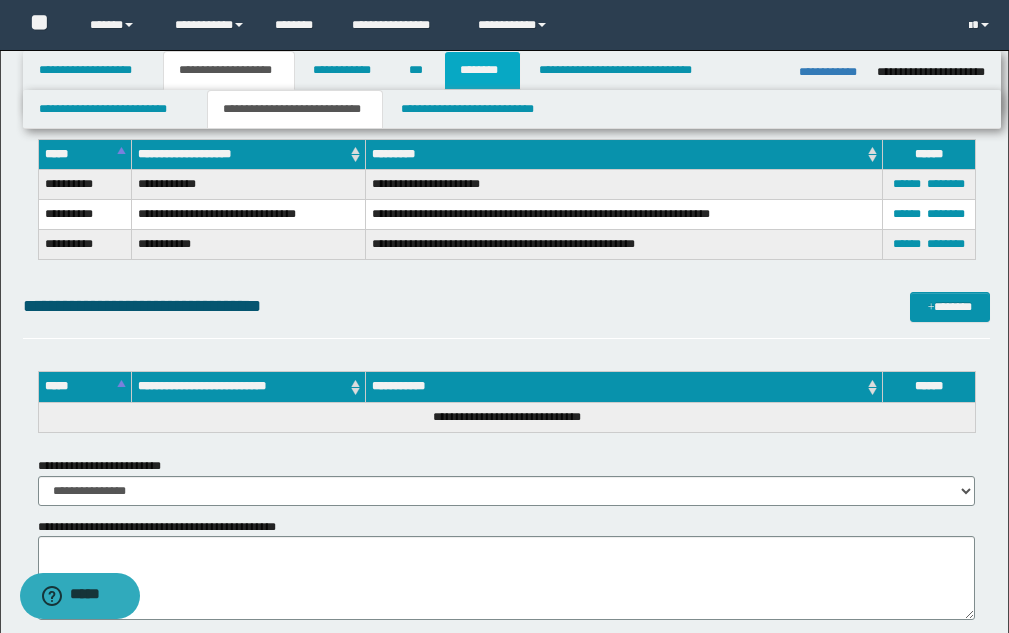 click on "********" at bounding box center (482, 70) 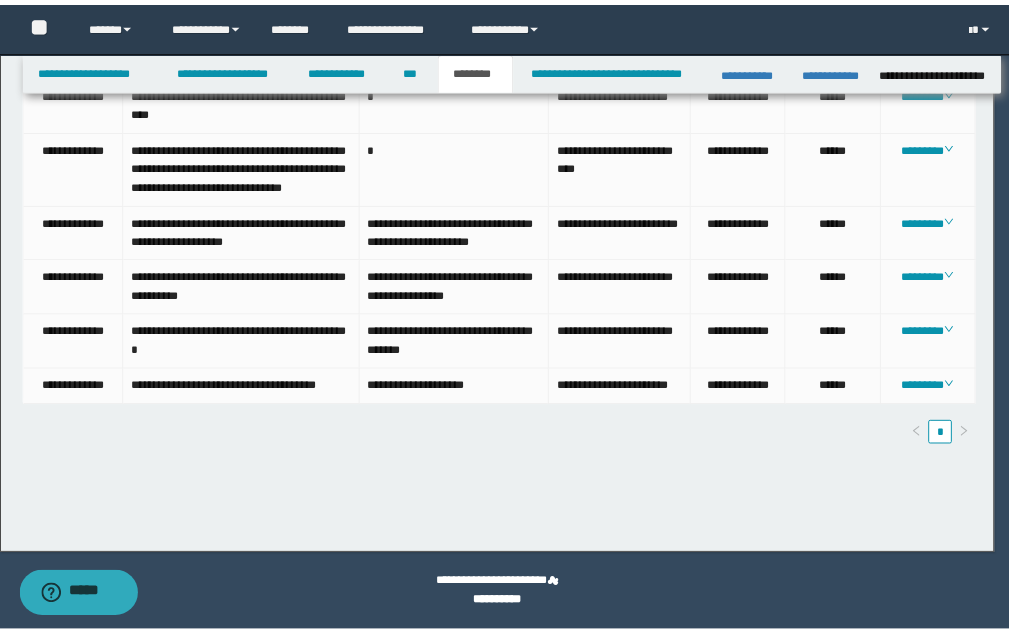 scroll, scrollTop: 105, scrollLeft: 0, axis: vertical 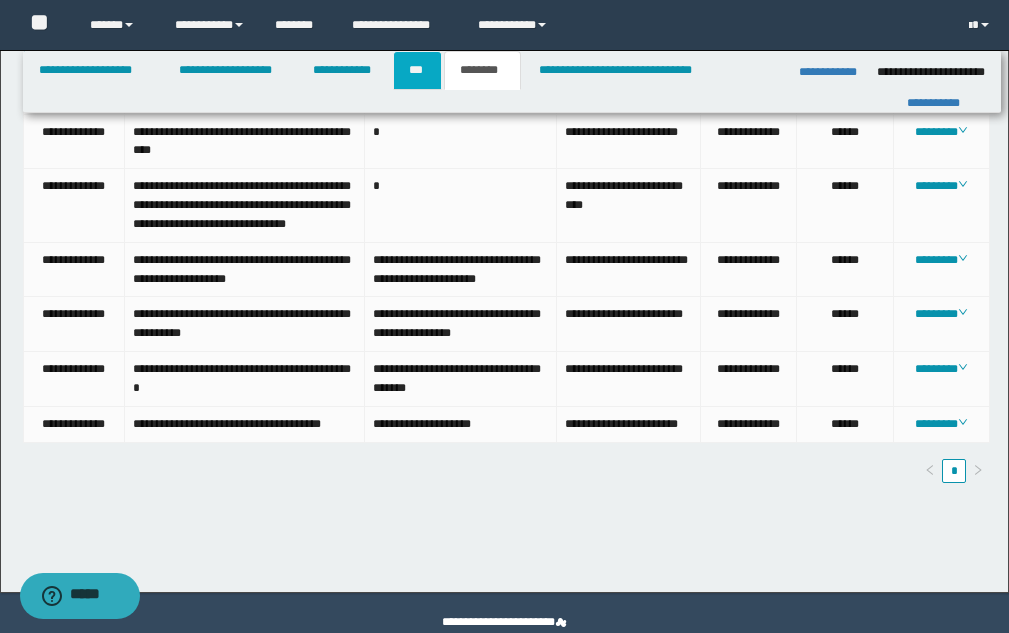 click on "***" at bounding box center (417, 70) 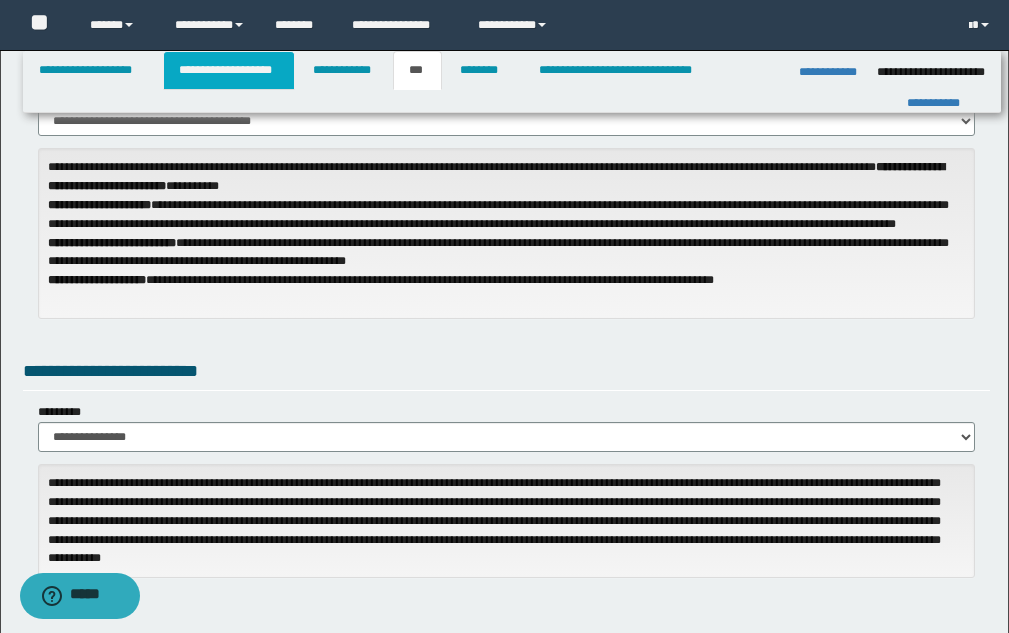 click on "**********" at bounding box center (229, 70) 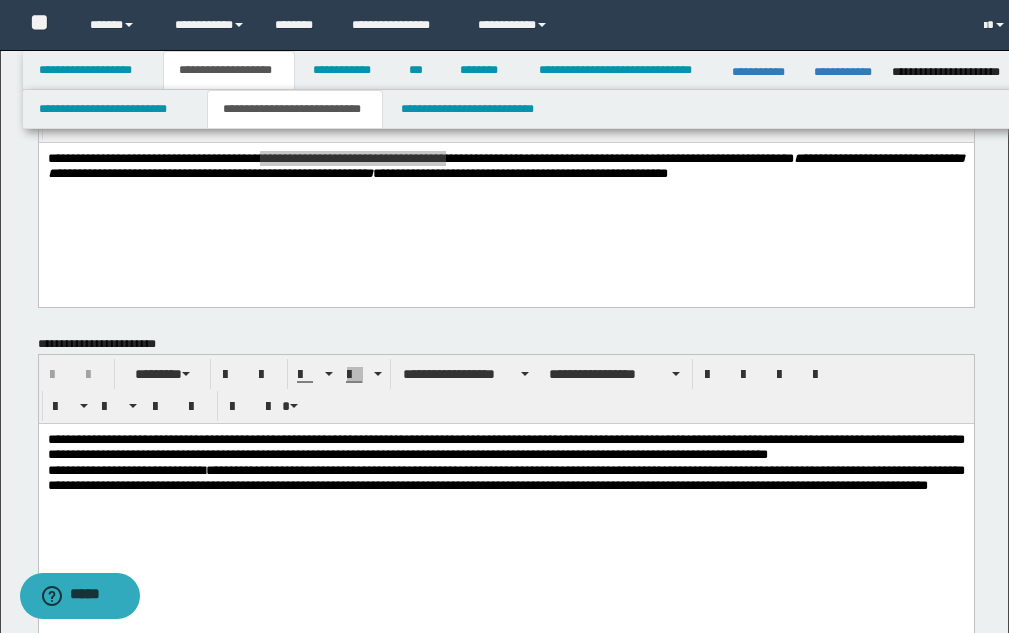 scroll, scrollTop: 136, scrollLeft: 0, axis: vertical 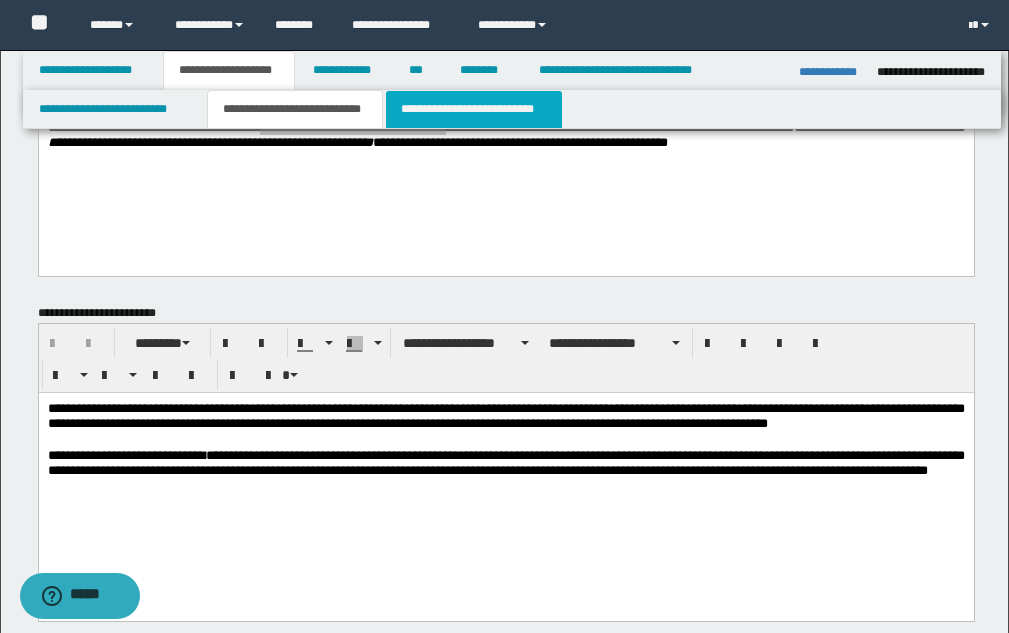 click on "**********" at bounding box center (474, 109) 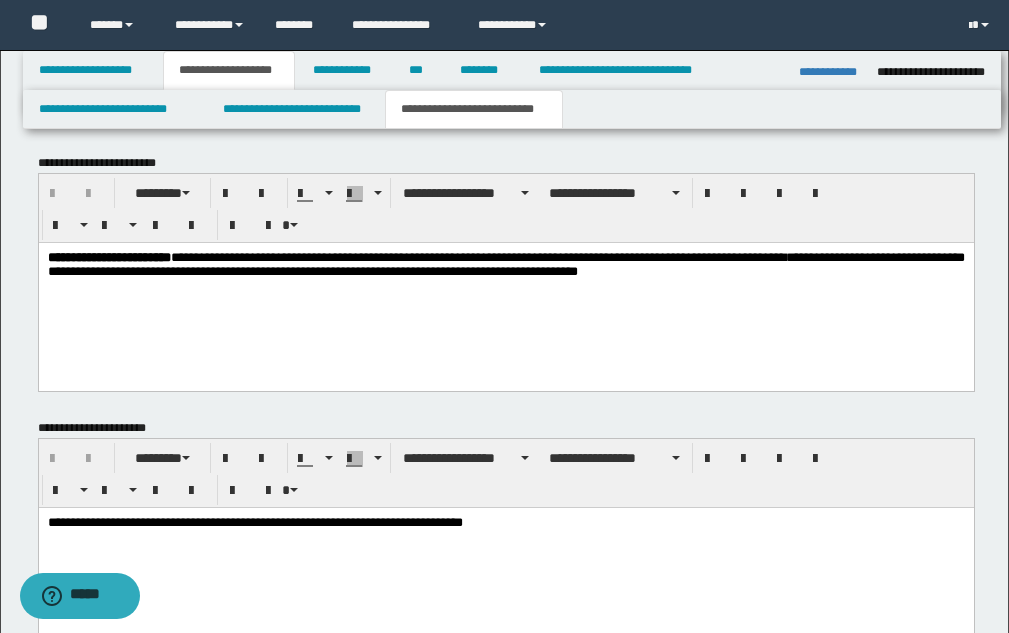 scroll, scrollTop: 2000, scrollLeft: 0, axis: vertical 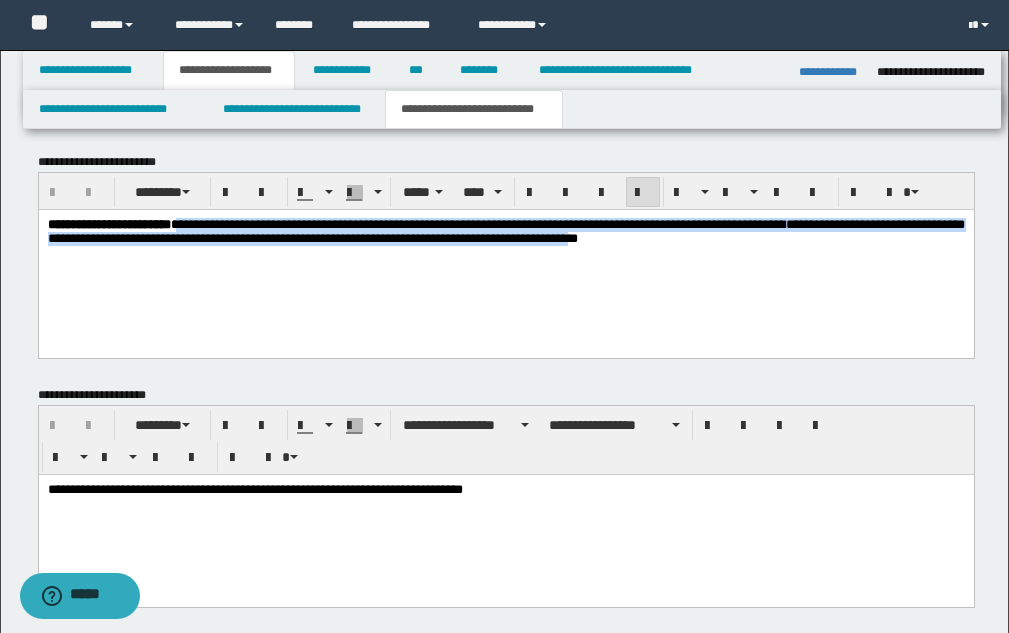 drag, startPoint x: 261, startPoint y: 223, endPoint x: 894, endPoint y: 241, distance: 633.25586 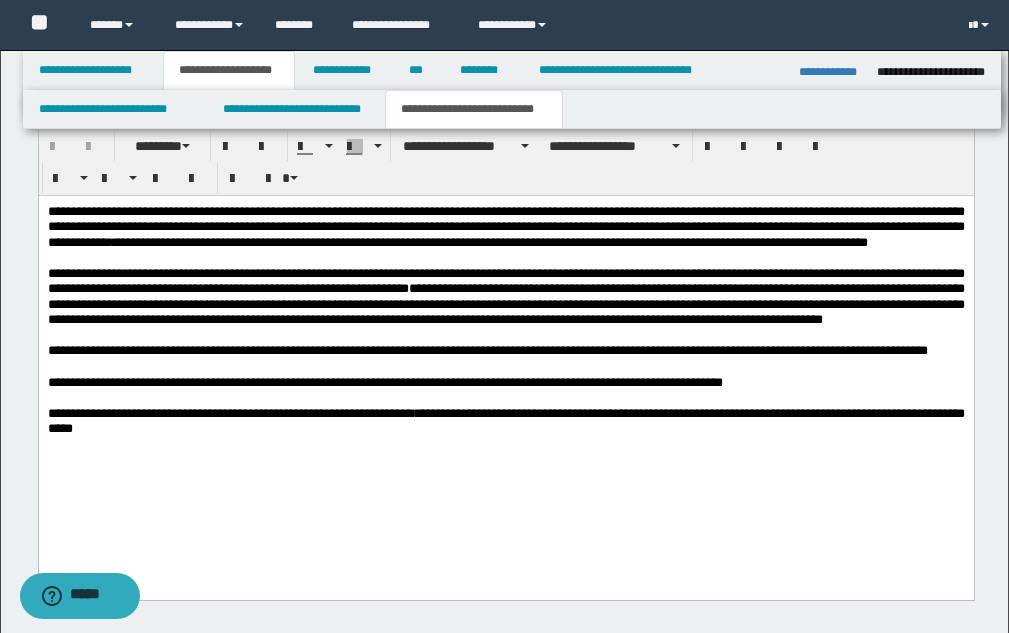 scroll, scrollTop: 1498, scrollLeft: 0, axis: vertical 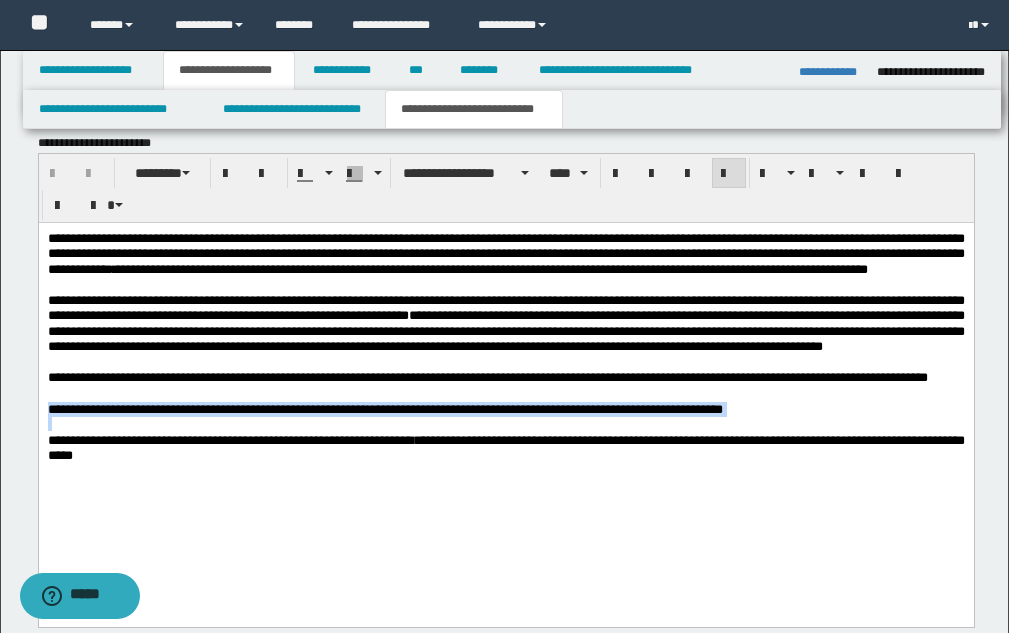 drag, startPoint x: 47, startPoint y: 463, endPoint x: 850, endPoint y: 470, distance: 803.0305 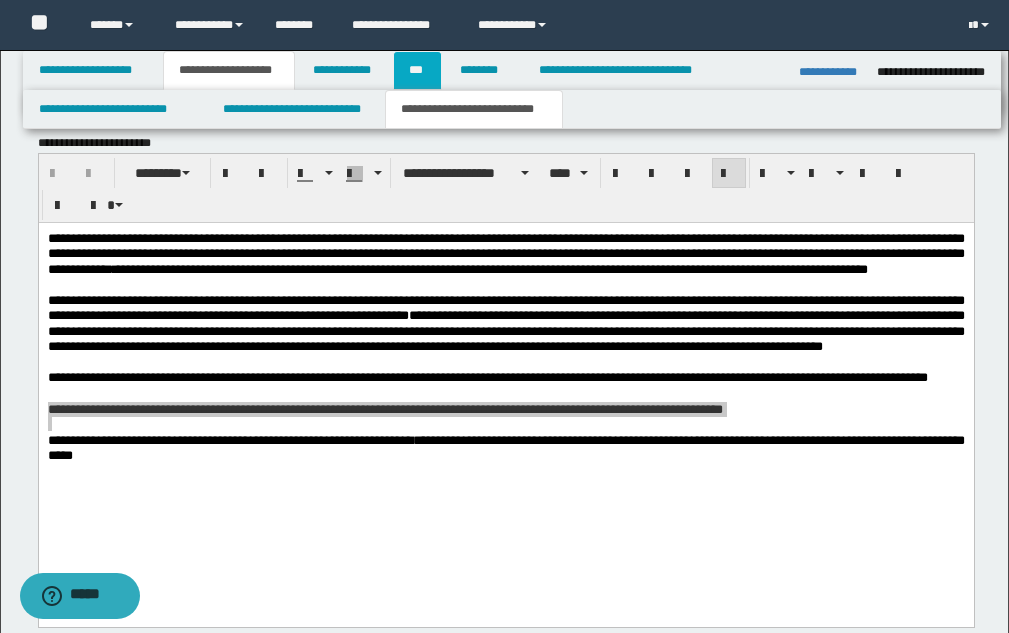 click on "***" at bounding box center (417, 70) 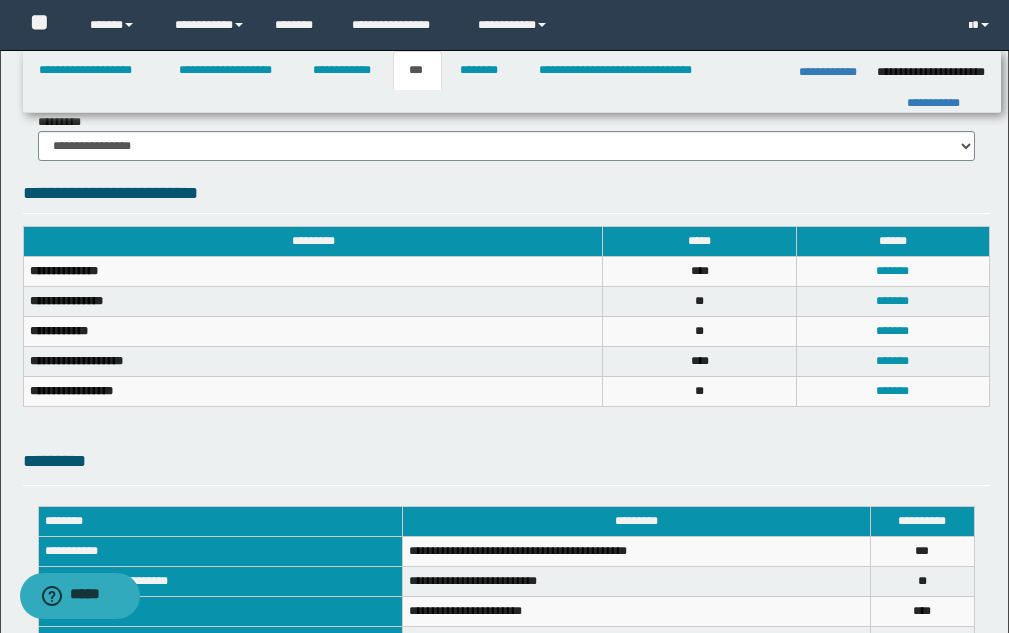 scroll, scrollTop: 671, scrollLeft: 0, axis: vertical 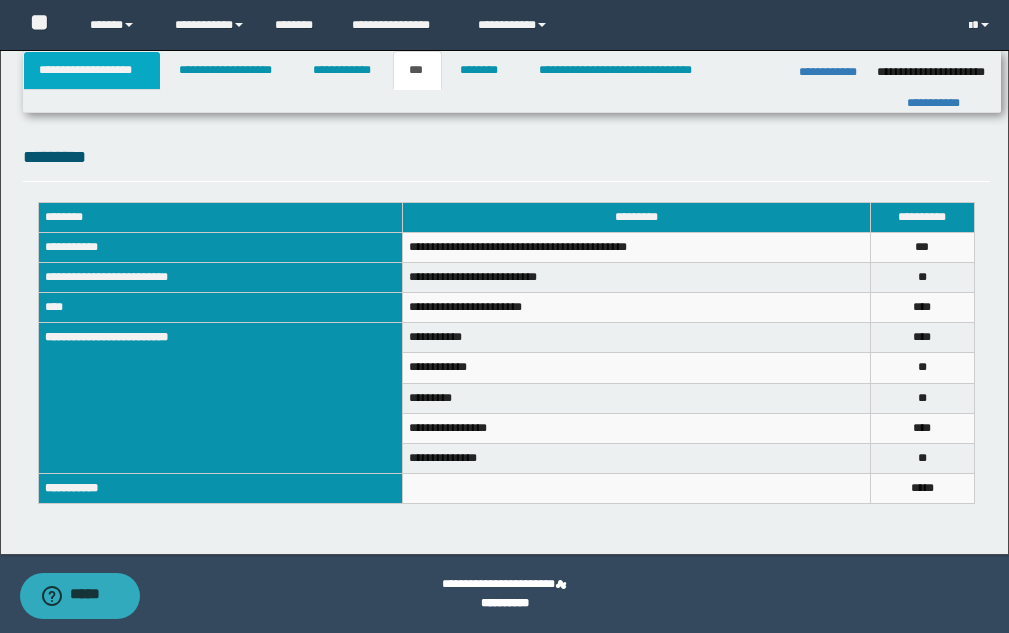 click on "**********" at bounding box center (92, 70) 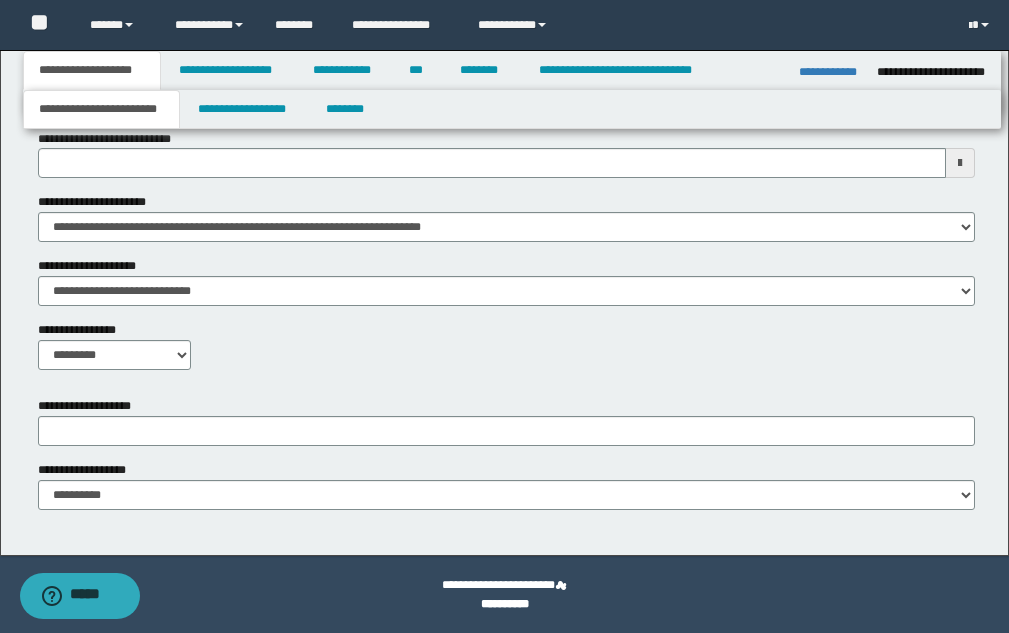 scroll, scrollTop: 540, scrollLeft: 0, axis: vertical 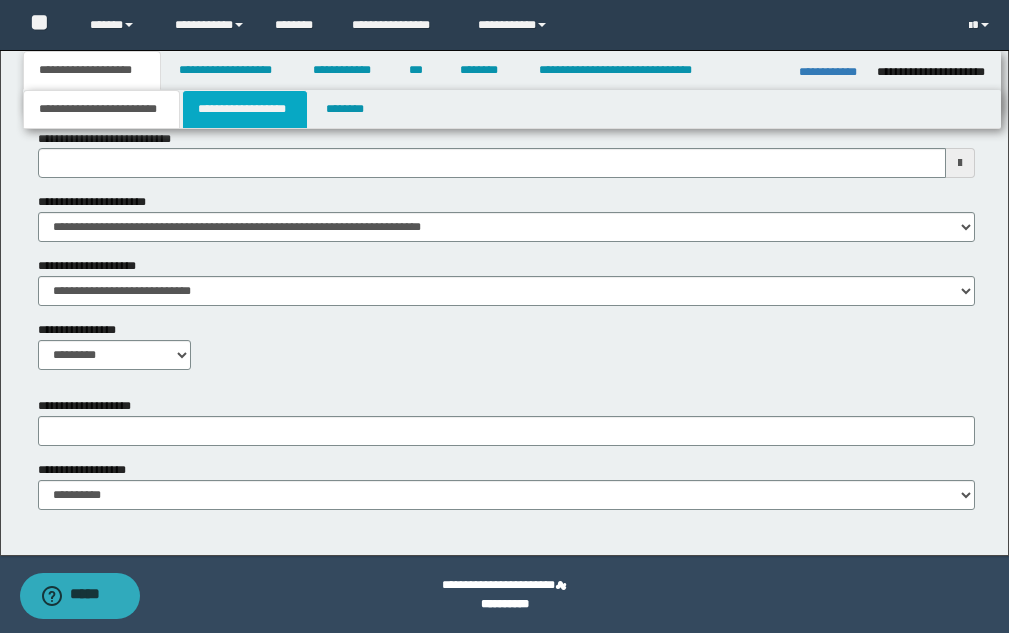 click on "**********" at bounding box center [245, 109] 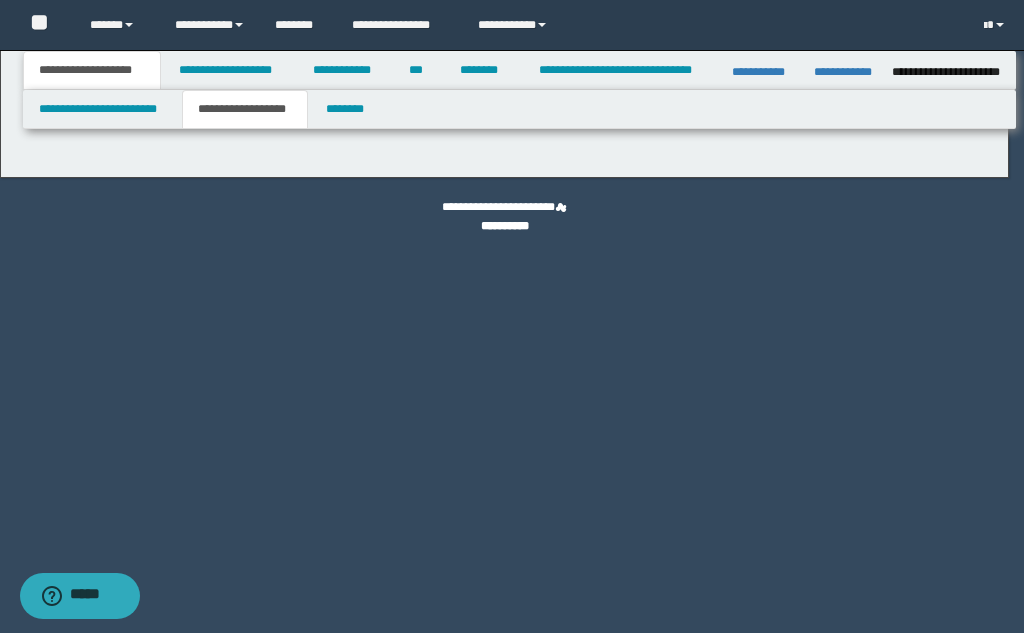 type on "********" 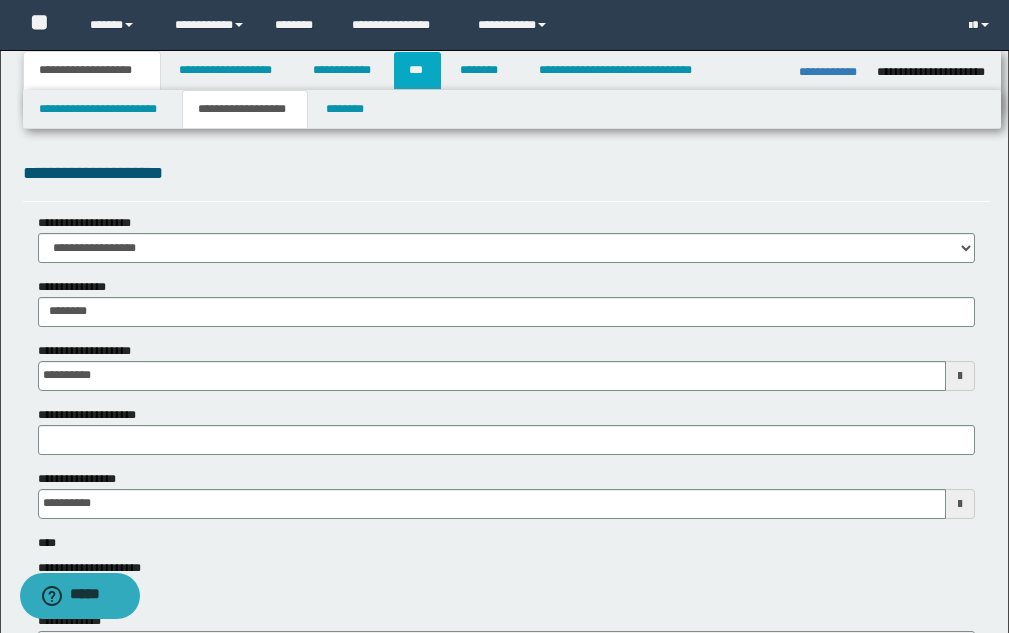 click on "***" at bounding box center [417, 70] 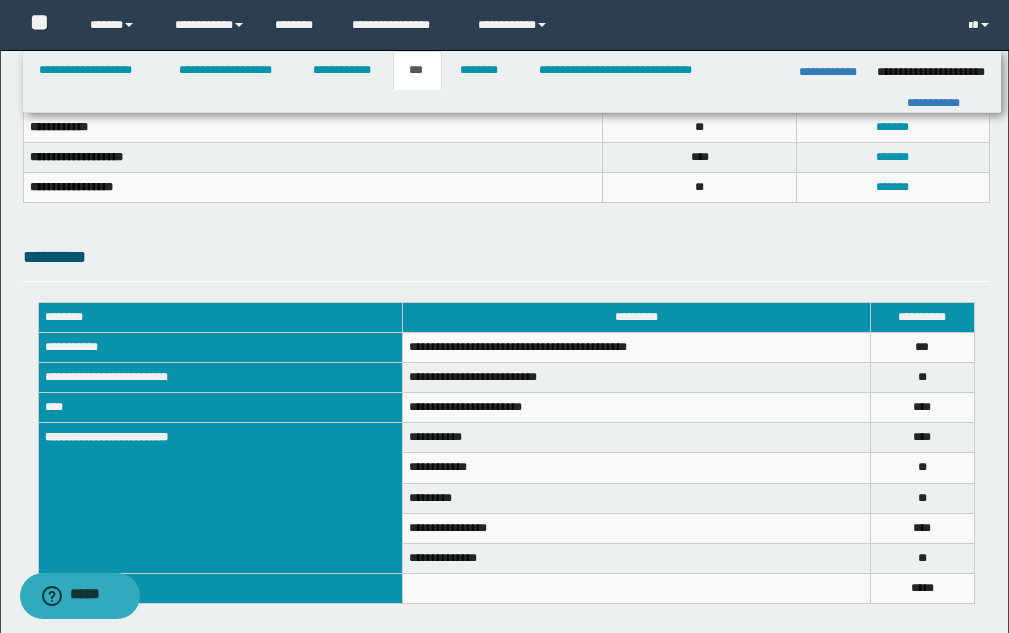 scroll, scrollTop: 971, scrollLeft: 0, axis: vertical 